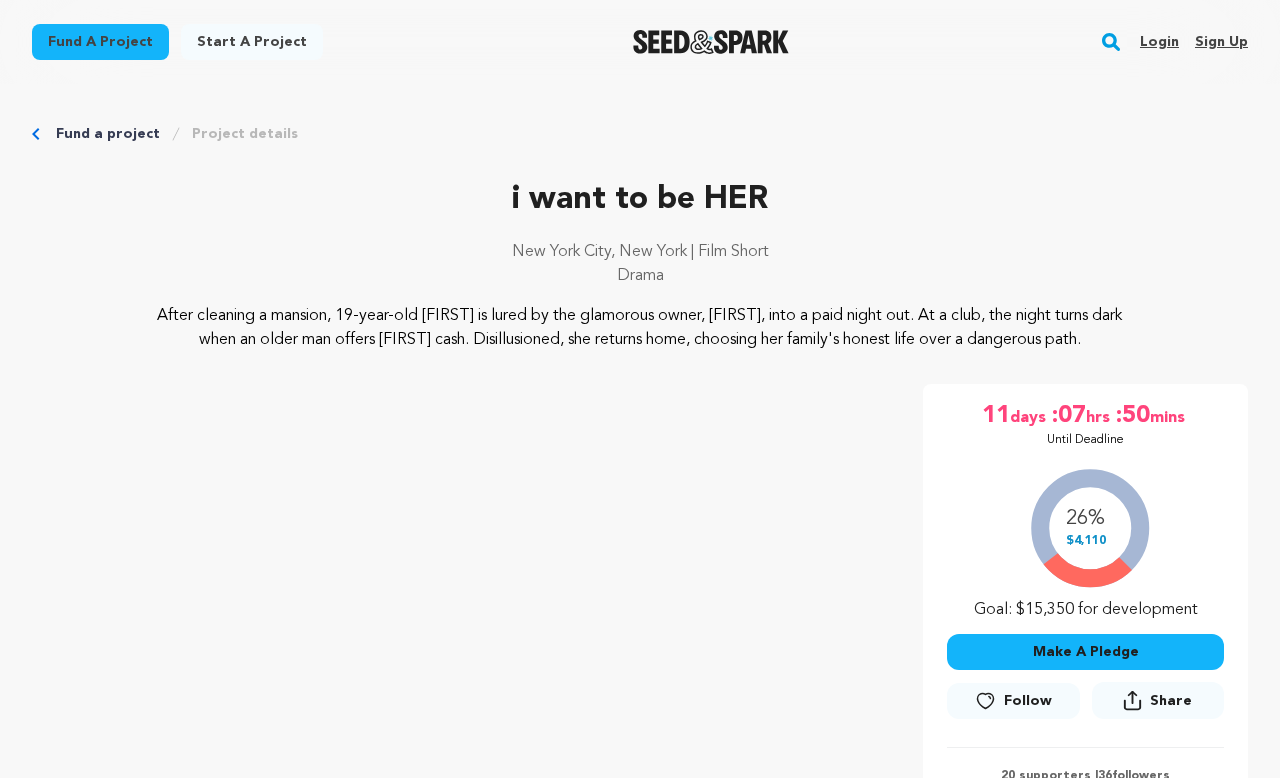 scroll, scrollTop: 0, scrollLeft: 0, axis: both 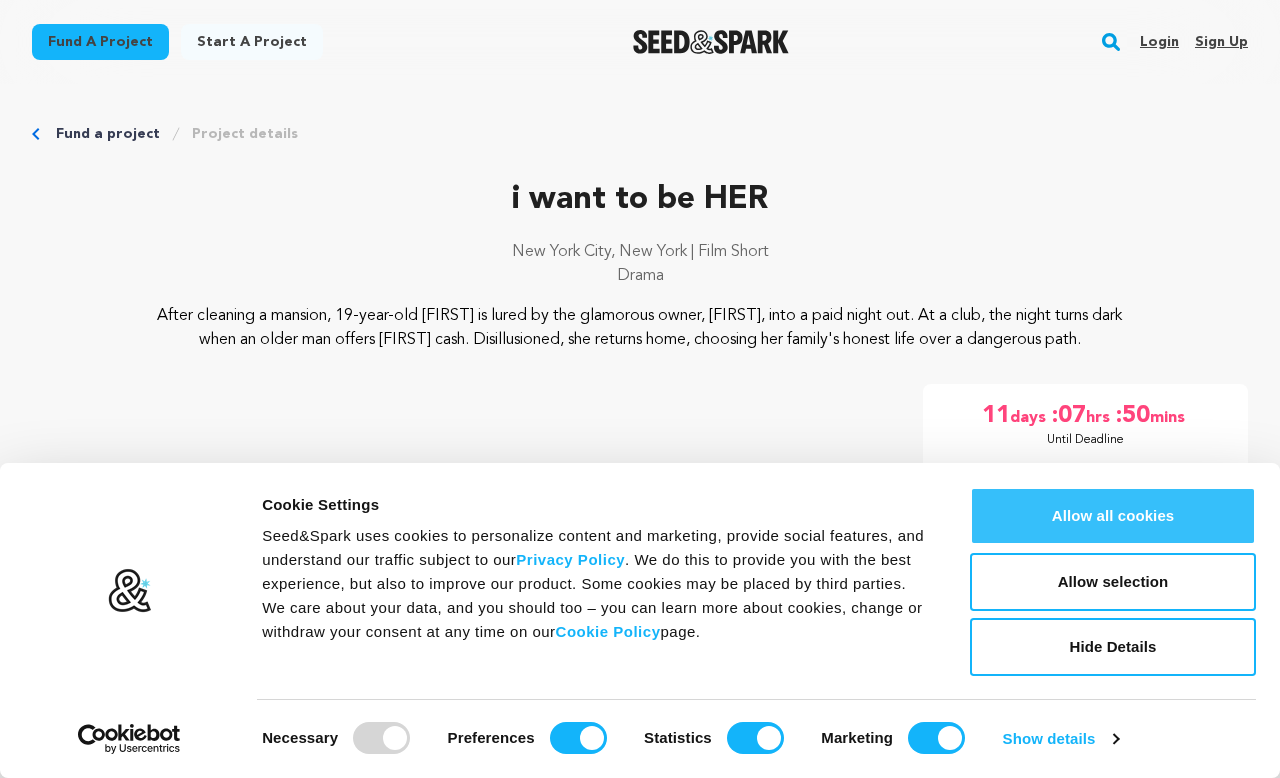 click on "Allow all cookies" at bounding box center [1113, 516] 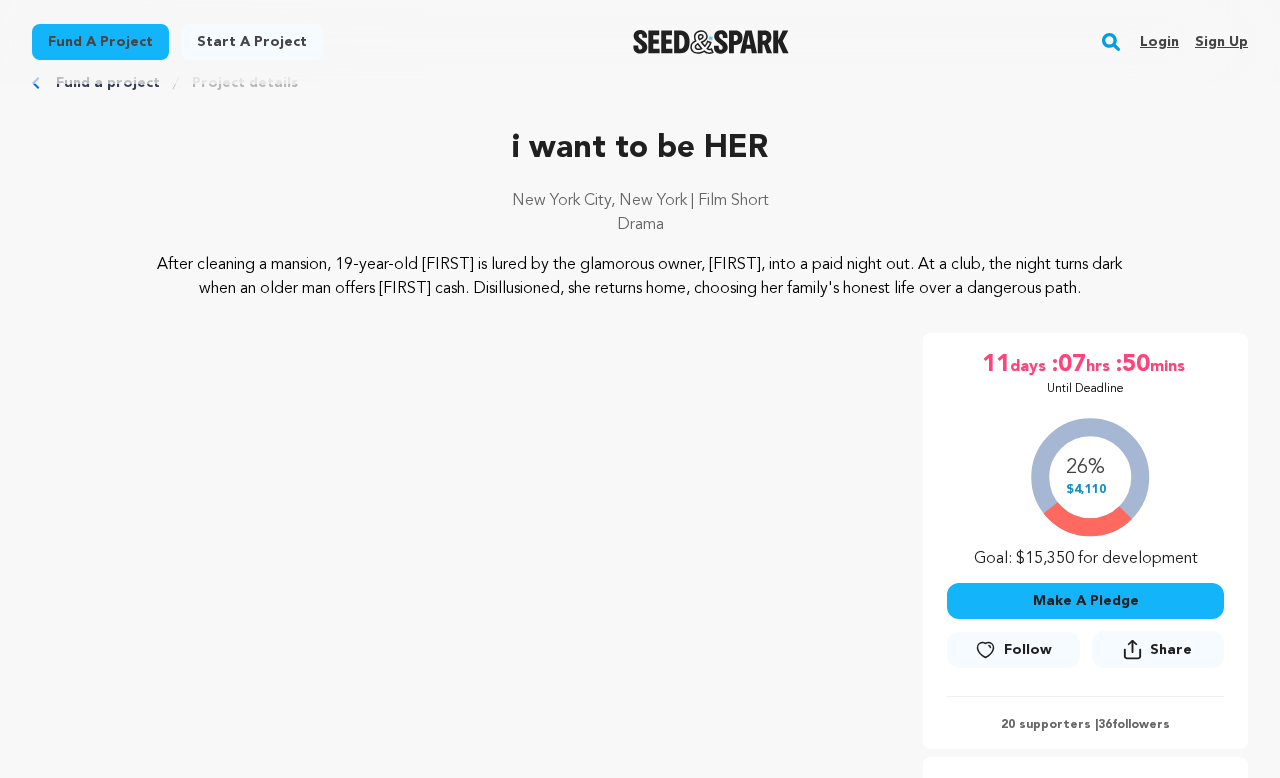 scroll, scrollTop: 51, scrollLeft: 0, axis: vertical 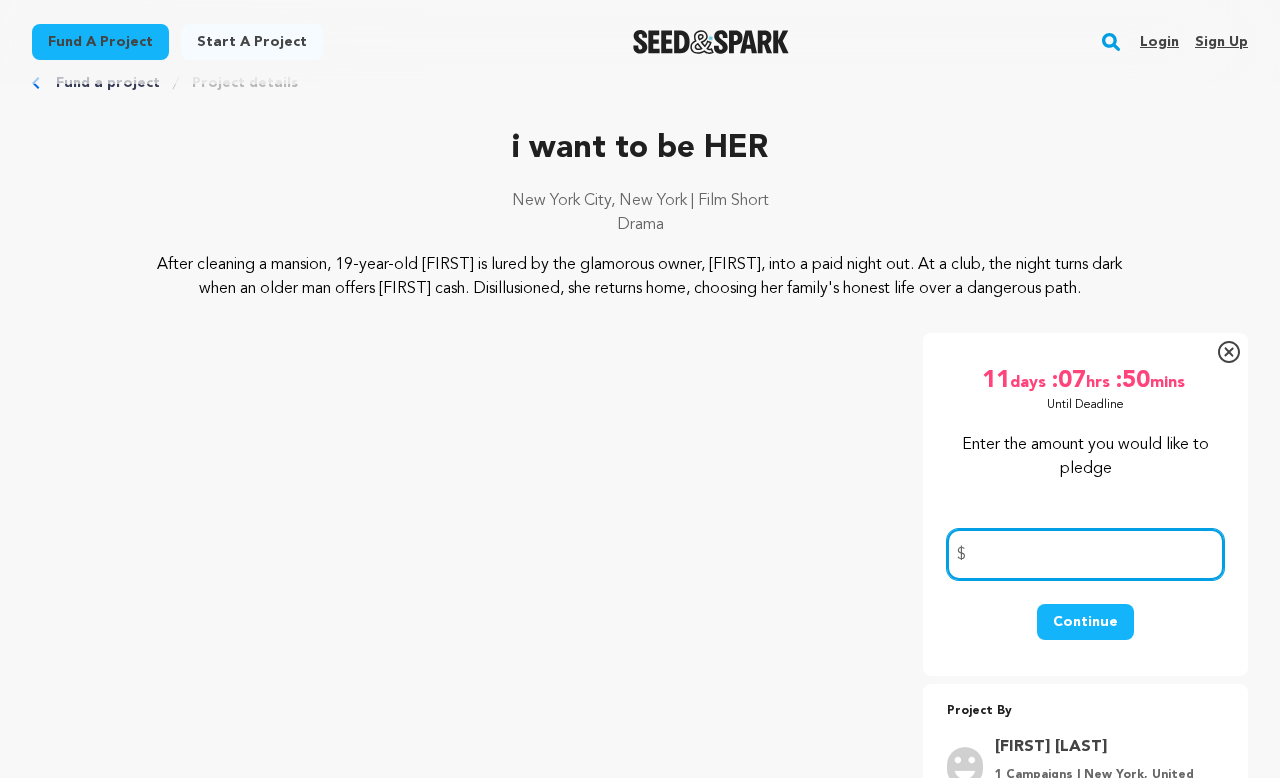 click at bounding box center (1085, 554) 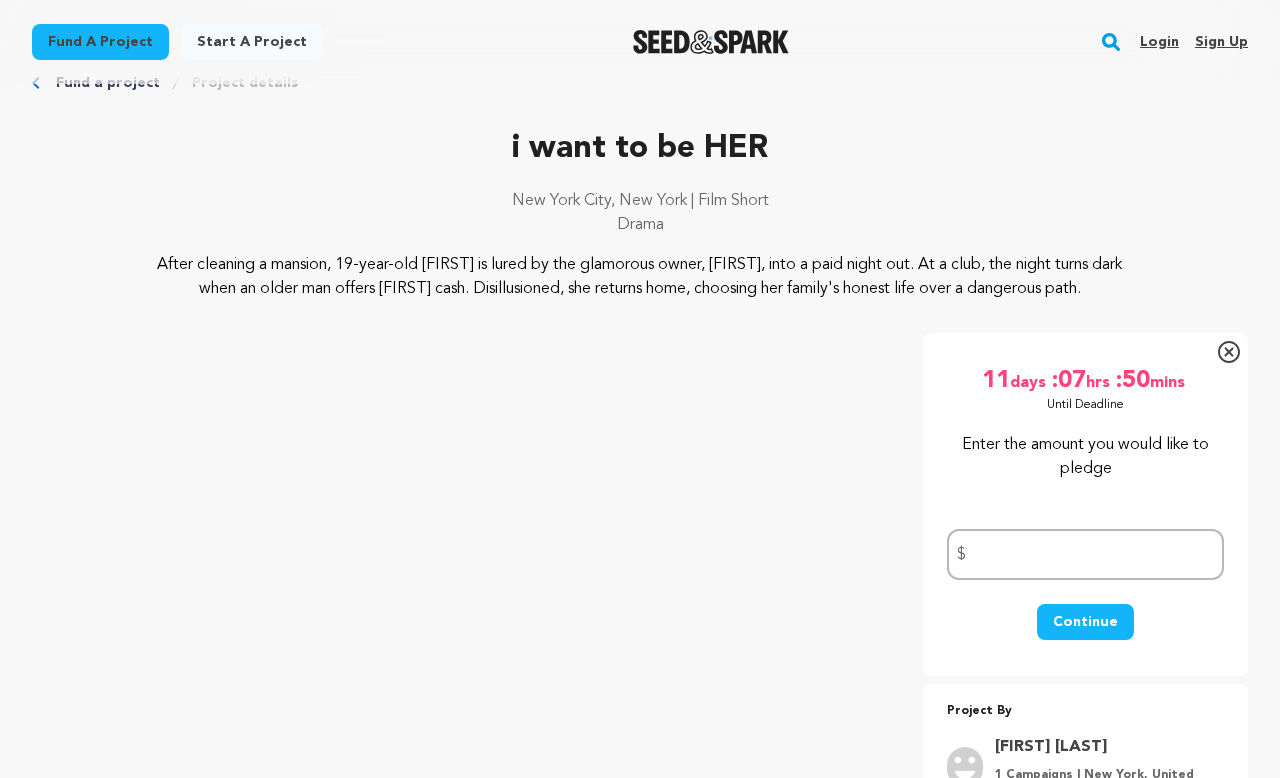 click on "Continue" at bounding box center (1085, 622) 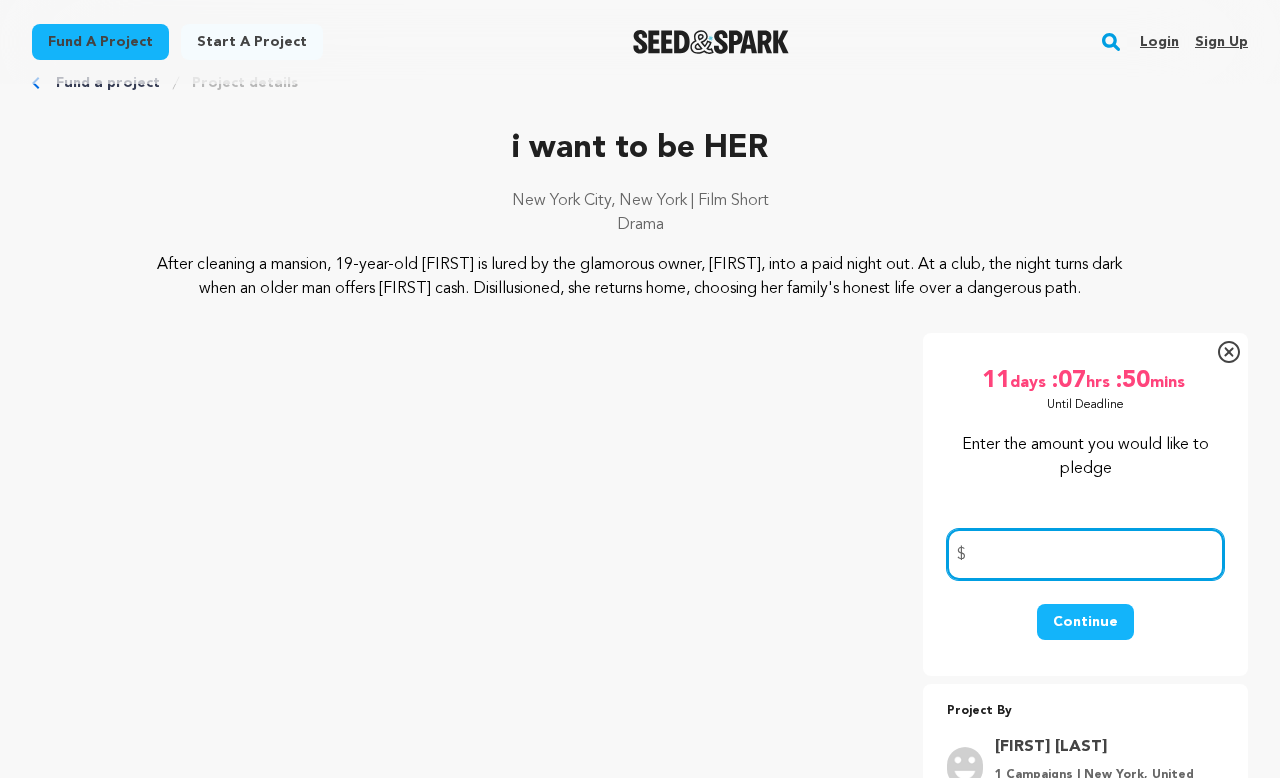 type on "1" 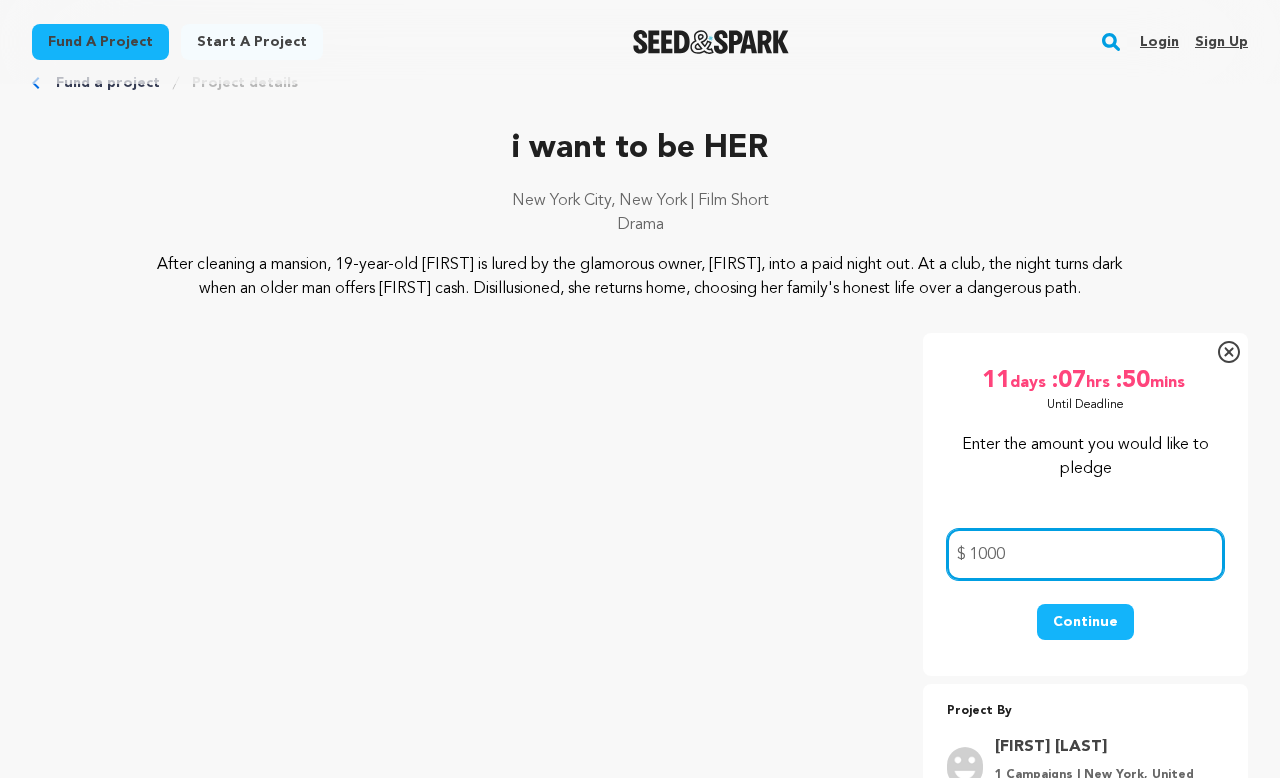 type on "1000" 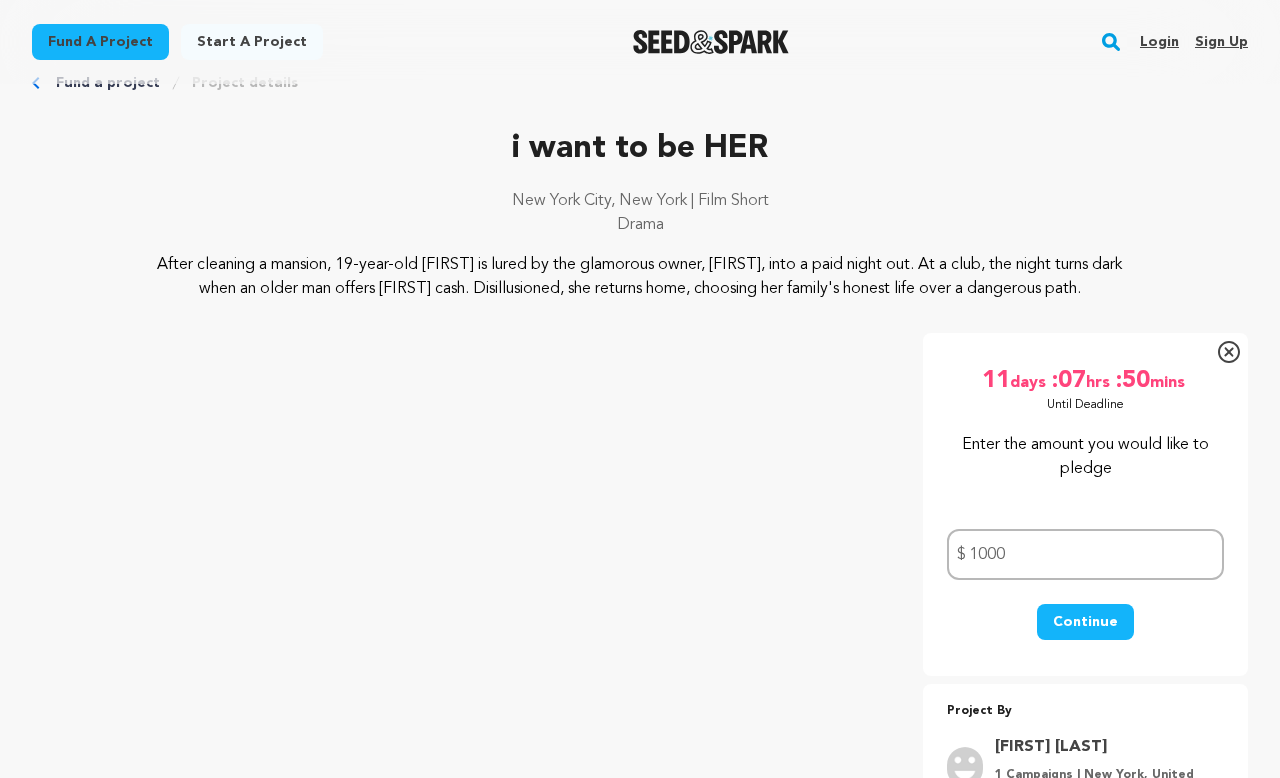 click on "Continue" at bounding box center [1085, 622] 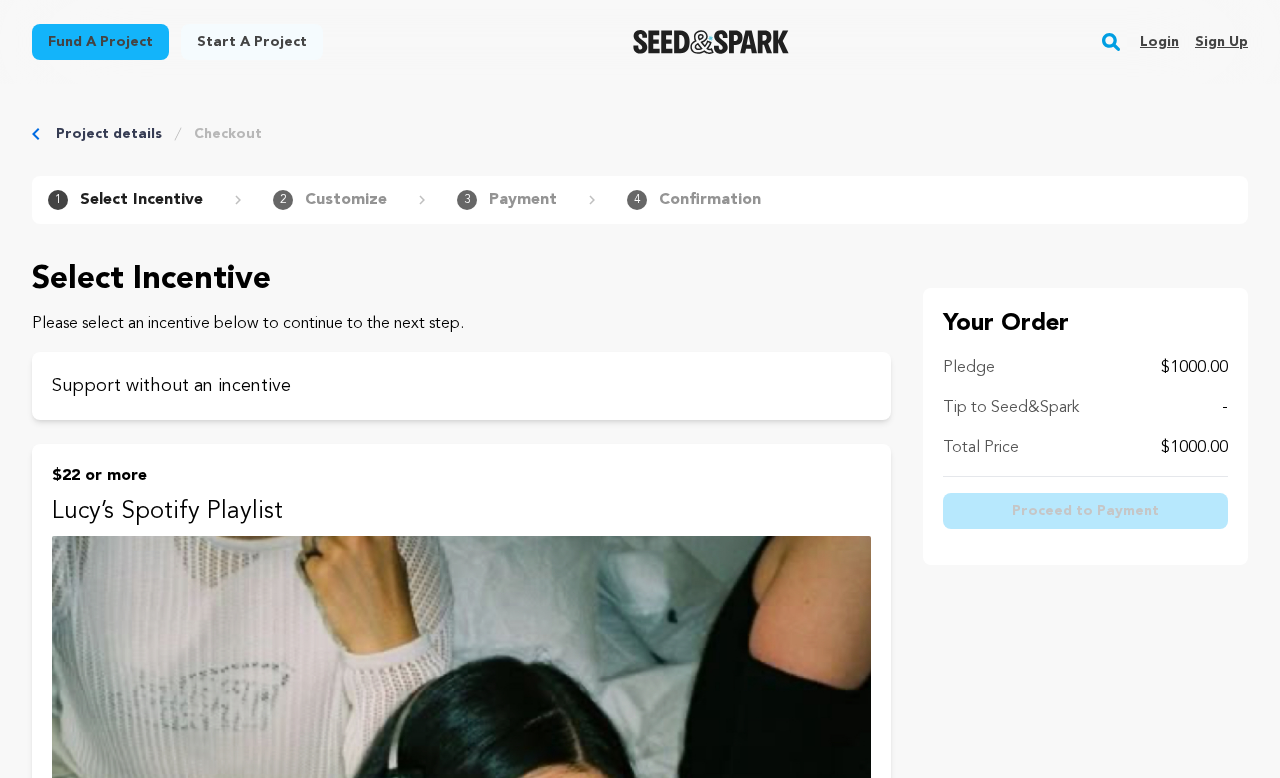 scroll, scrollTop: 9, scrollLeft: 0, axis: vertical 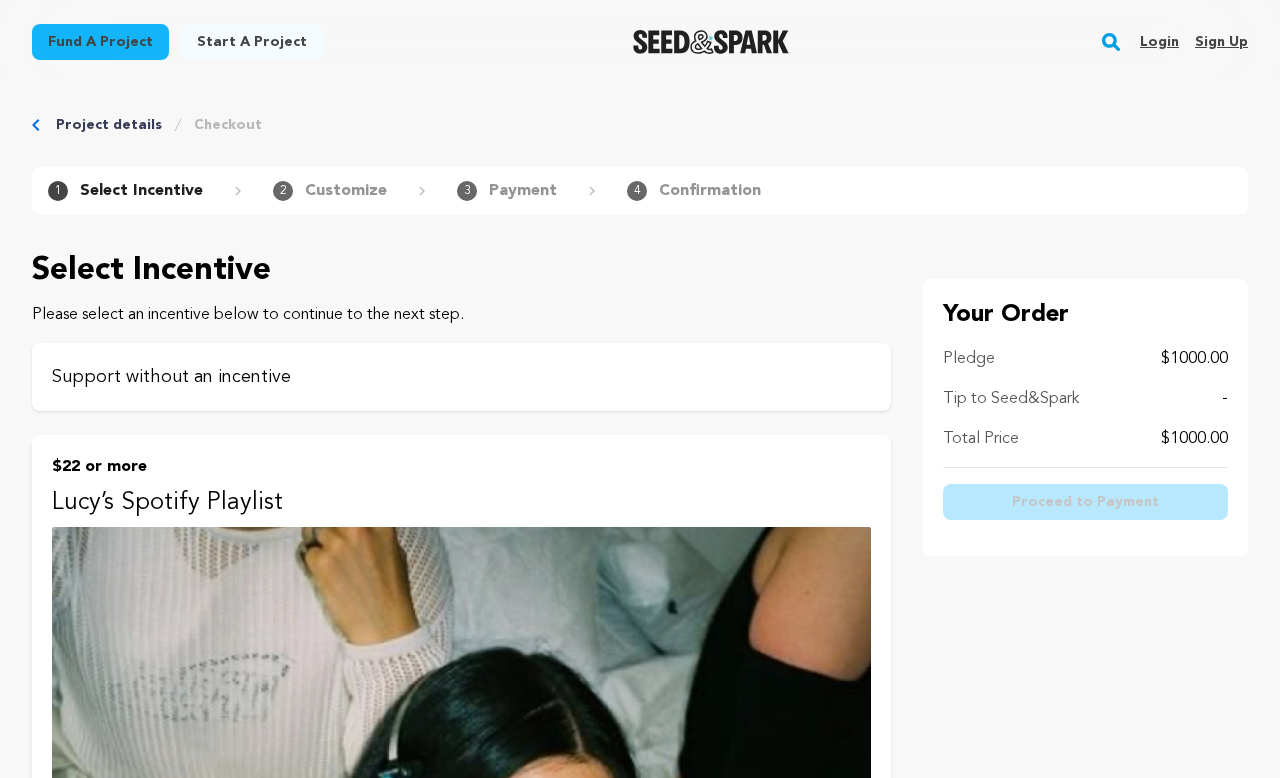 click on "Support without an incentive" at bounding box center [461, 377] 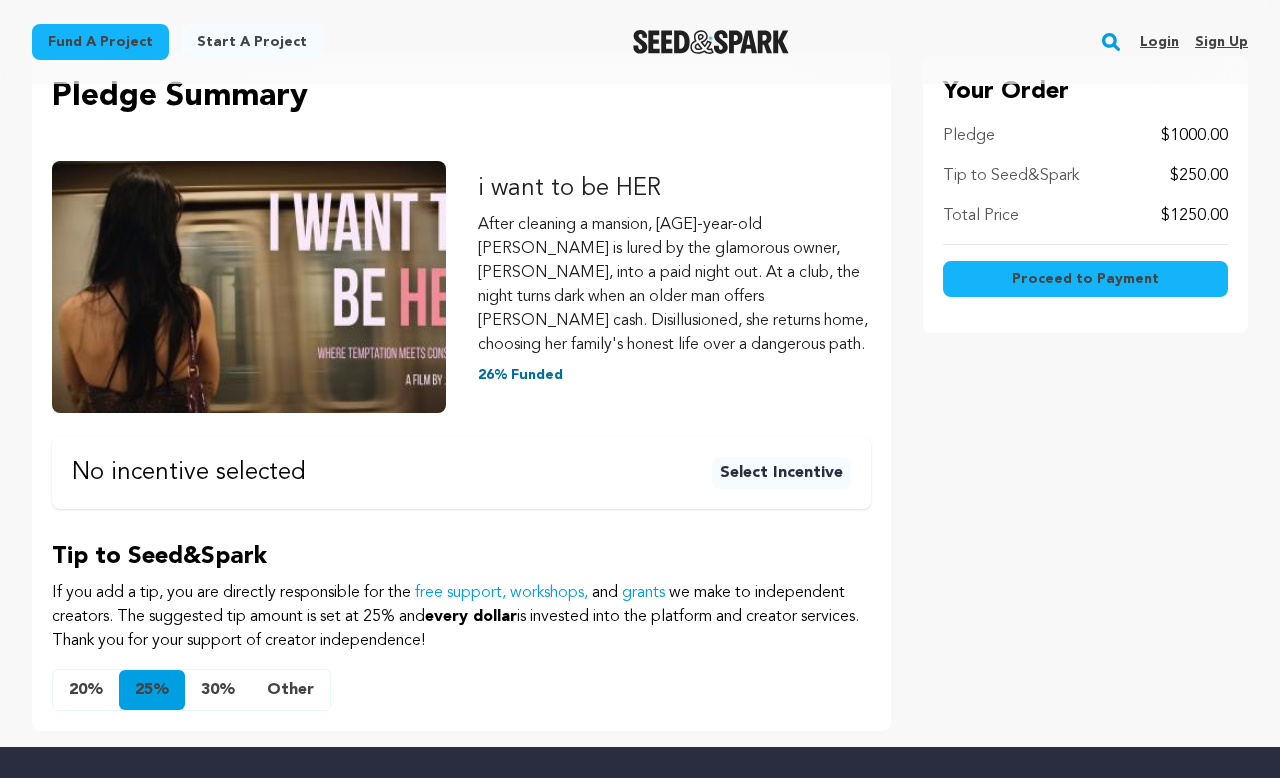 scroll, scrollTop: 234, scrollLeft: 0, axis: vertical 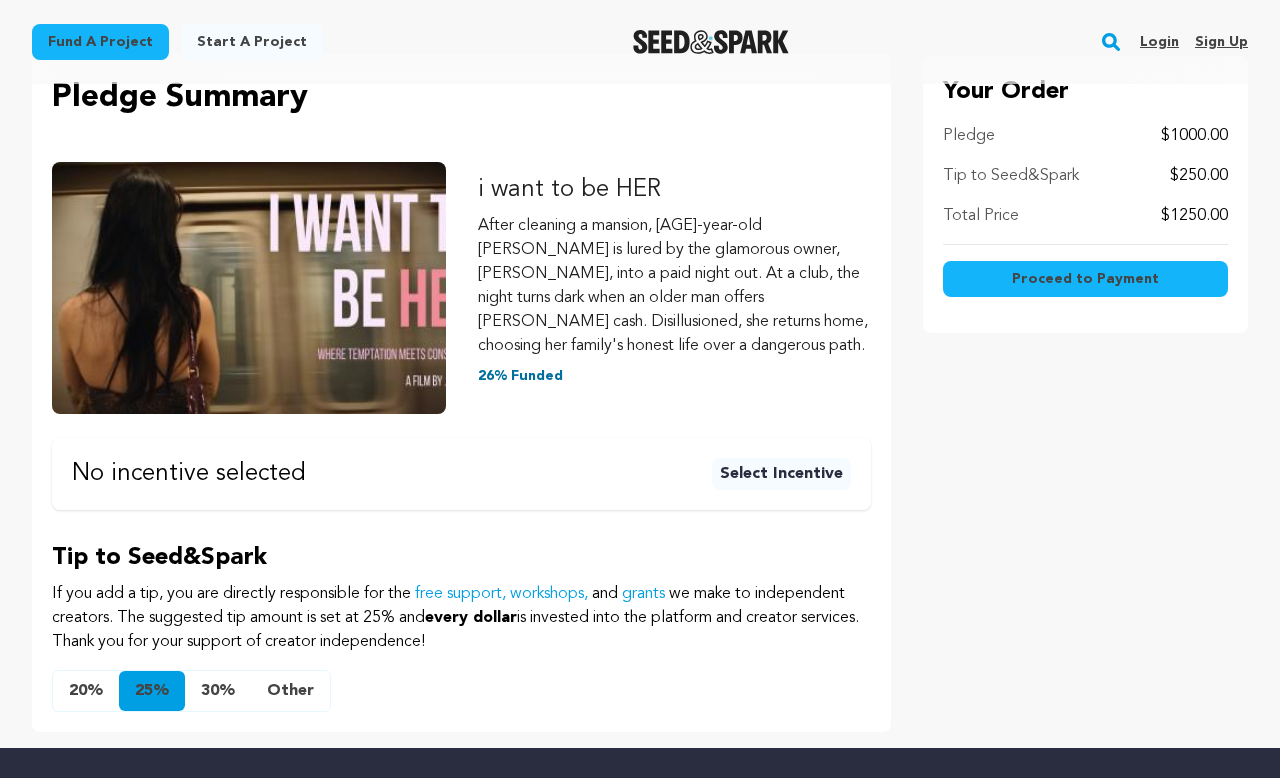 drag, startPoint x: 131, startPoint y: 674, endPoint x: 140, endPoint y: 681, distance: 11.401754 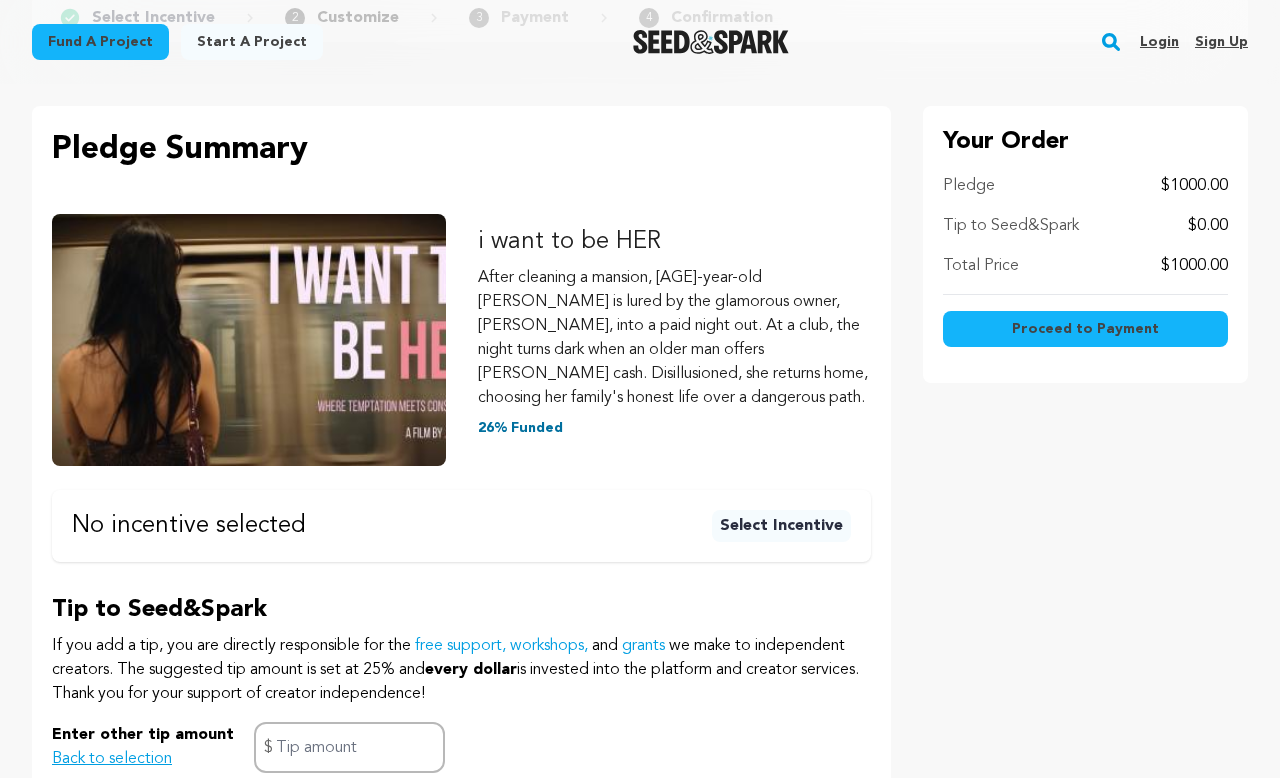 scroll, scrollTop: 181, scrollLeft: 0, axis: vertical 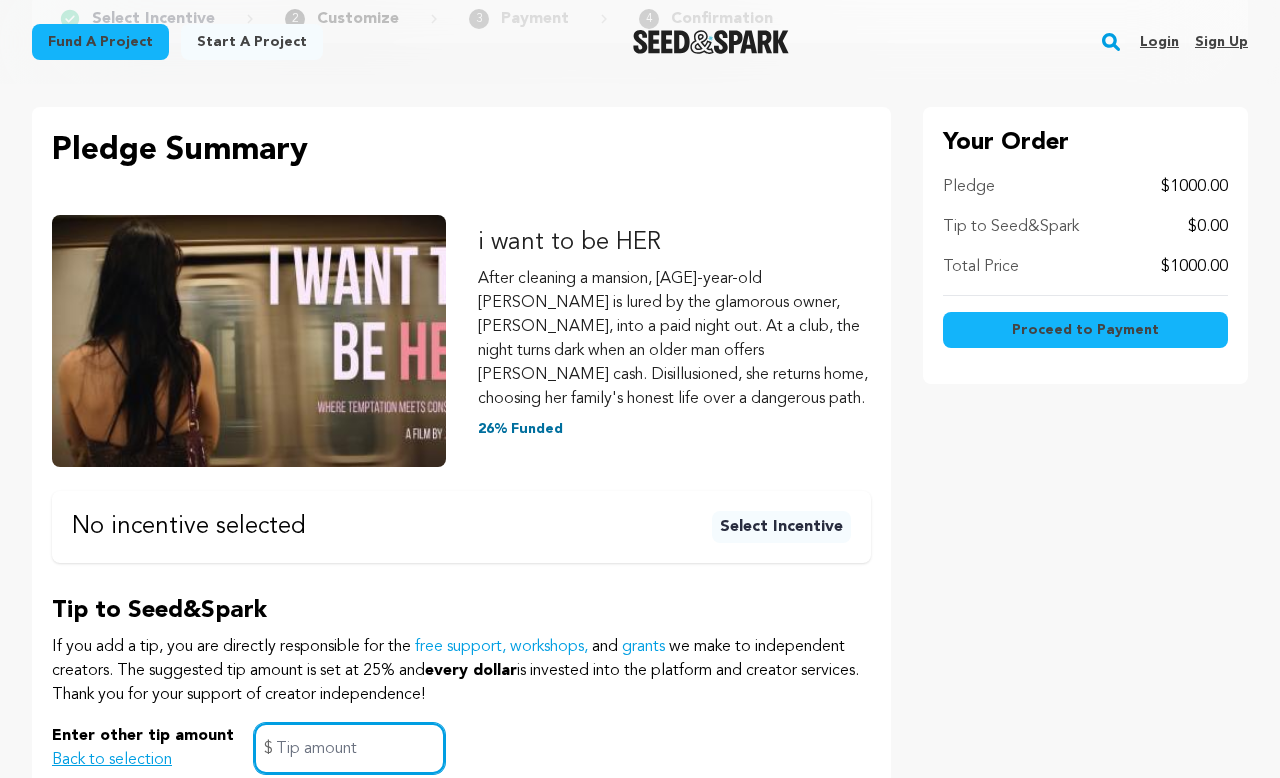 click at bounding box center [349, 748] 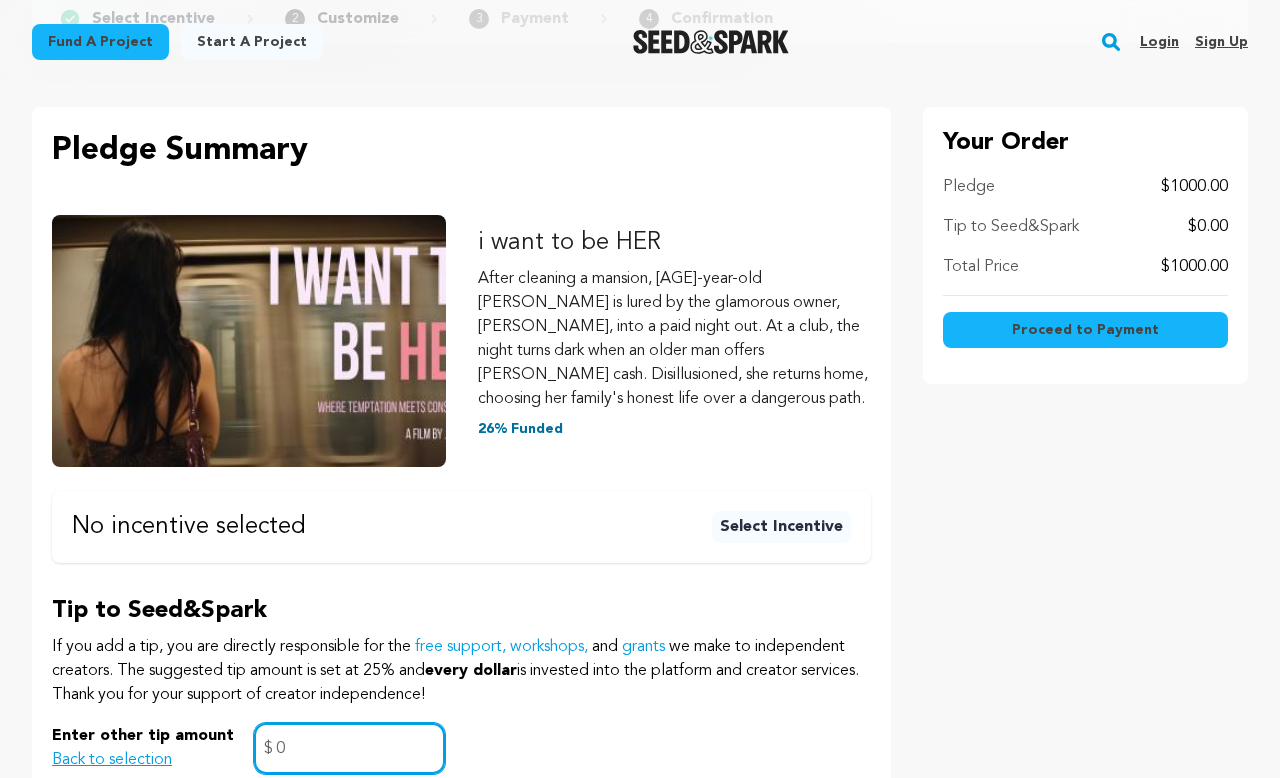 type on "0" 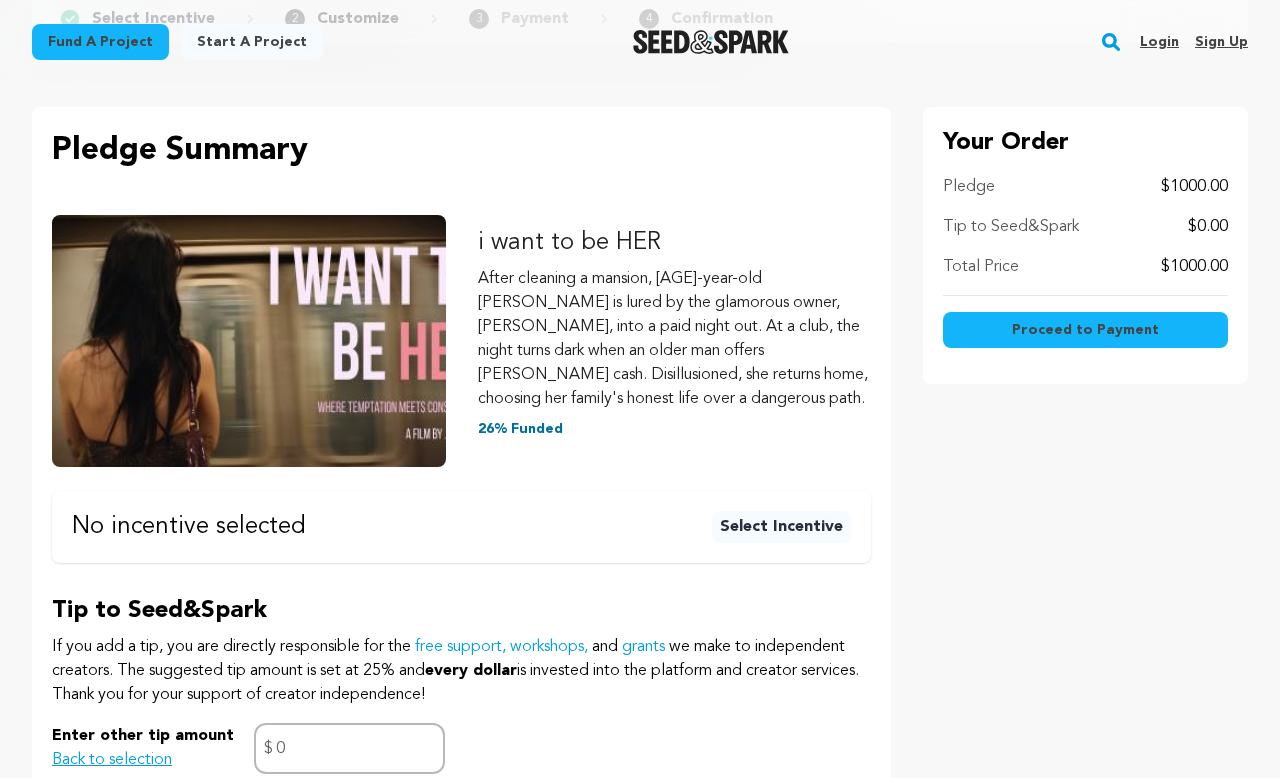 click on "Pledge Summary
i want to be HER
After cleaning a mansion, 19-year-old Lucy is lured by the glamorous owner, Cyrus, into a paid night out. At a club, the night turns dark when an older man offers Lucy cash. Disillusioned, she returns home, choosing her family's honest life over a dangerous path.
26% Funded
No incentive selected
Select Incentive
0 $" at bounding box center (461, 450) 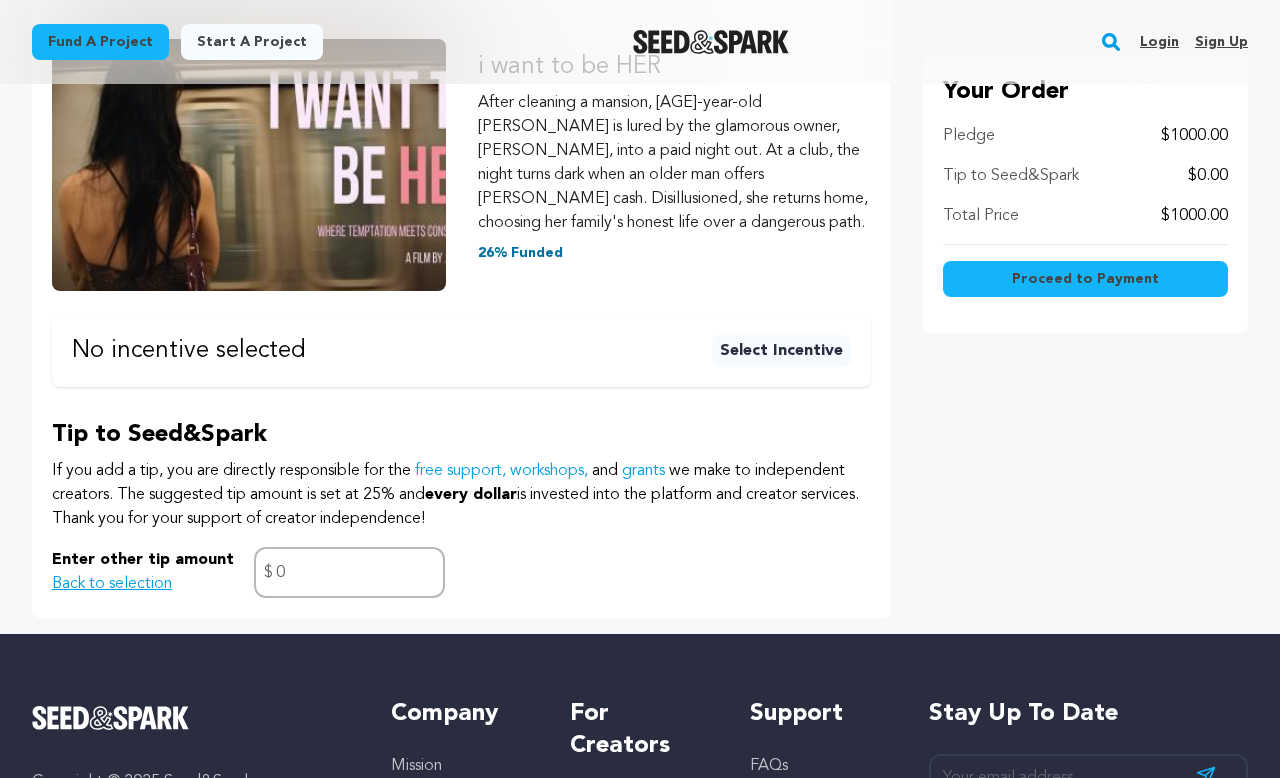 scroll, scrollTop: 357, scrollLeft: 0, axis: vertical 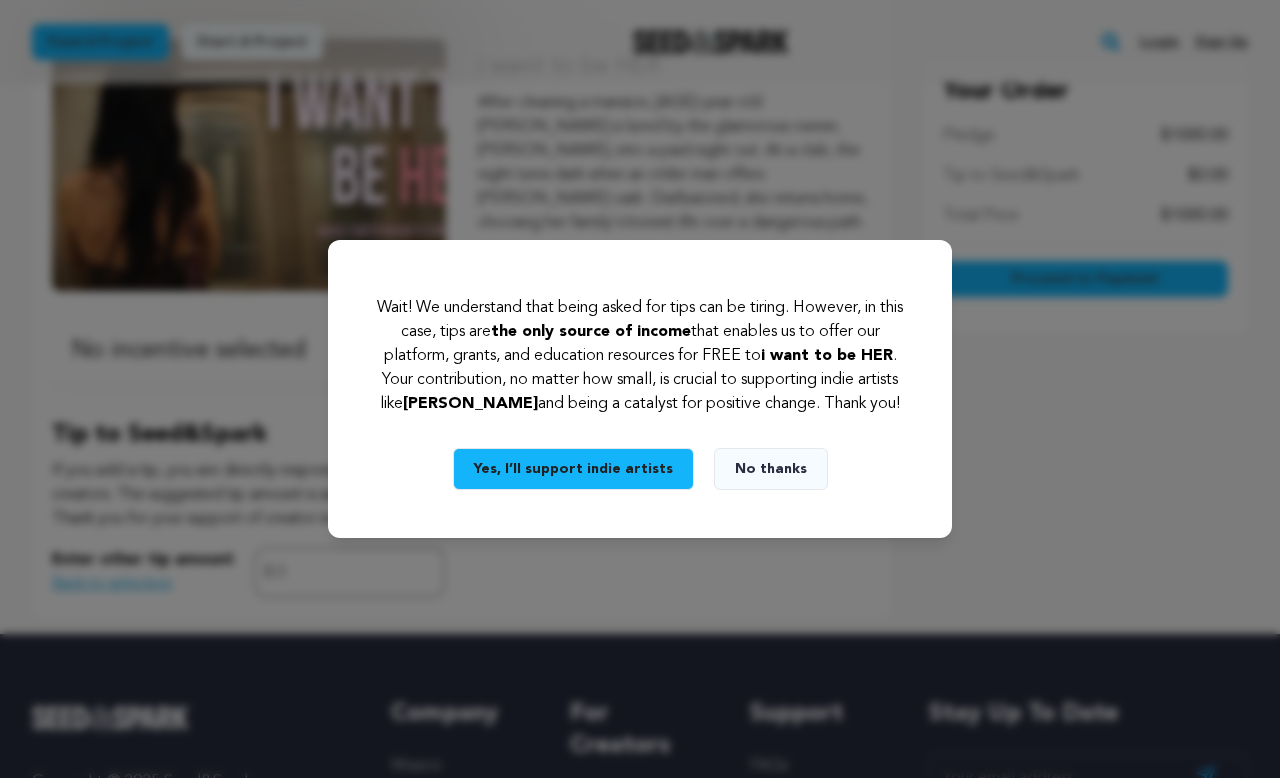 click on "No thanks" at bounding box center (771, 469) 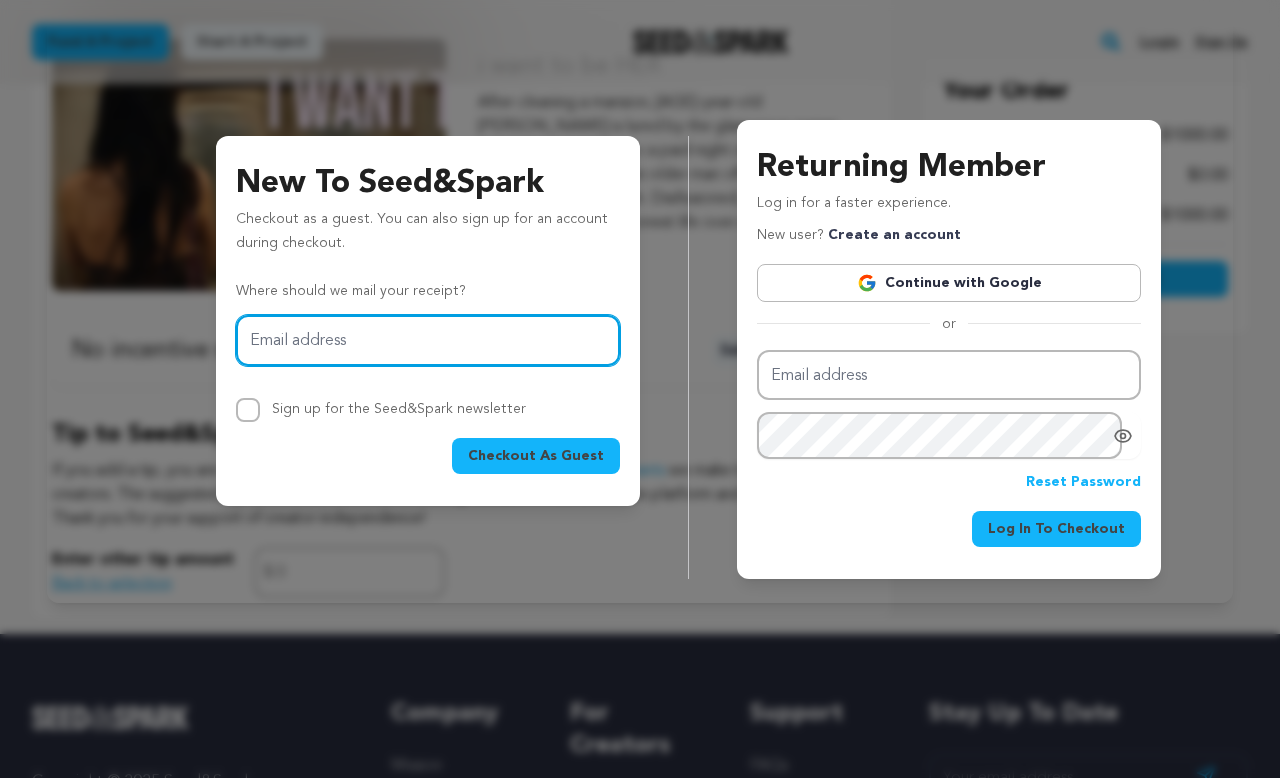 click on "Email address" at bounding box center (428, 340) 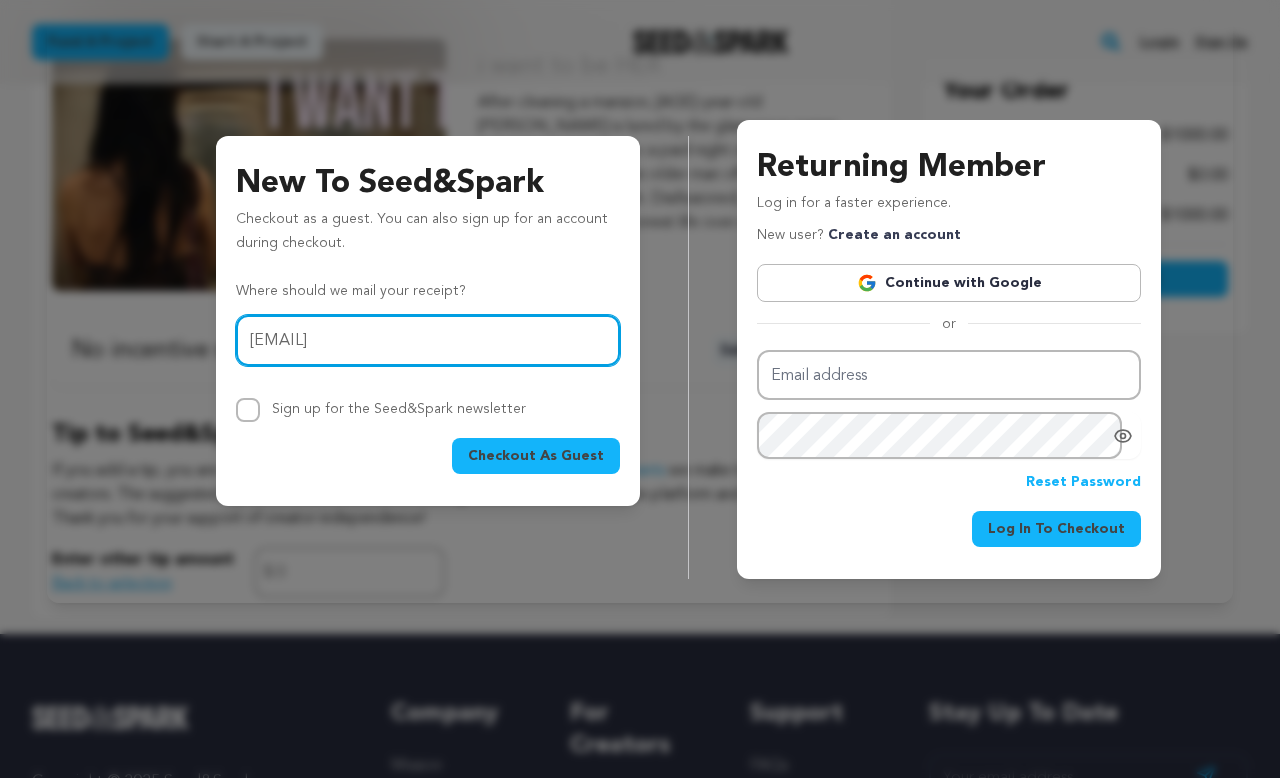 type on "curmarxuach2089@yahoo.com" 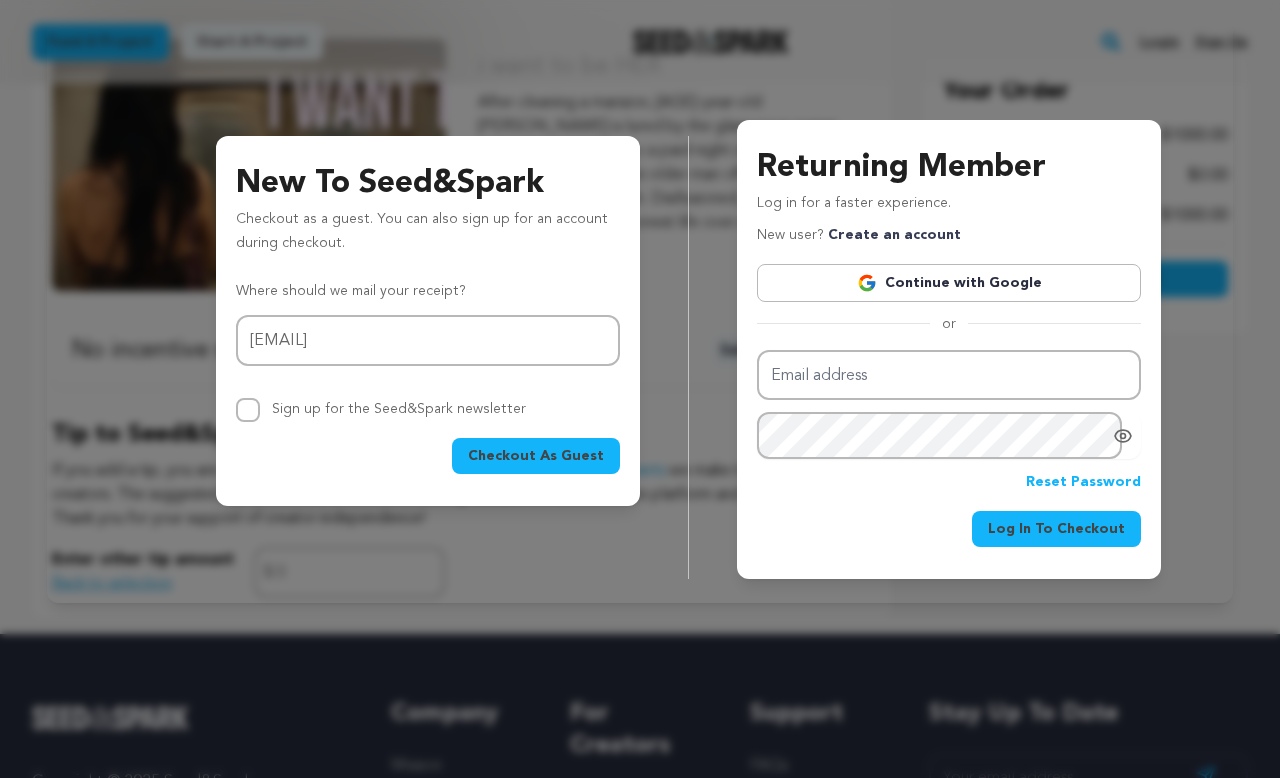 click on "Checkout As Guest" at bounding box center (536, 456) 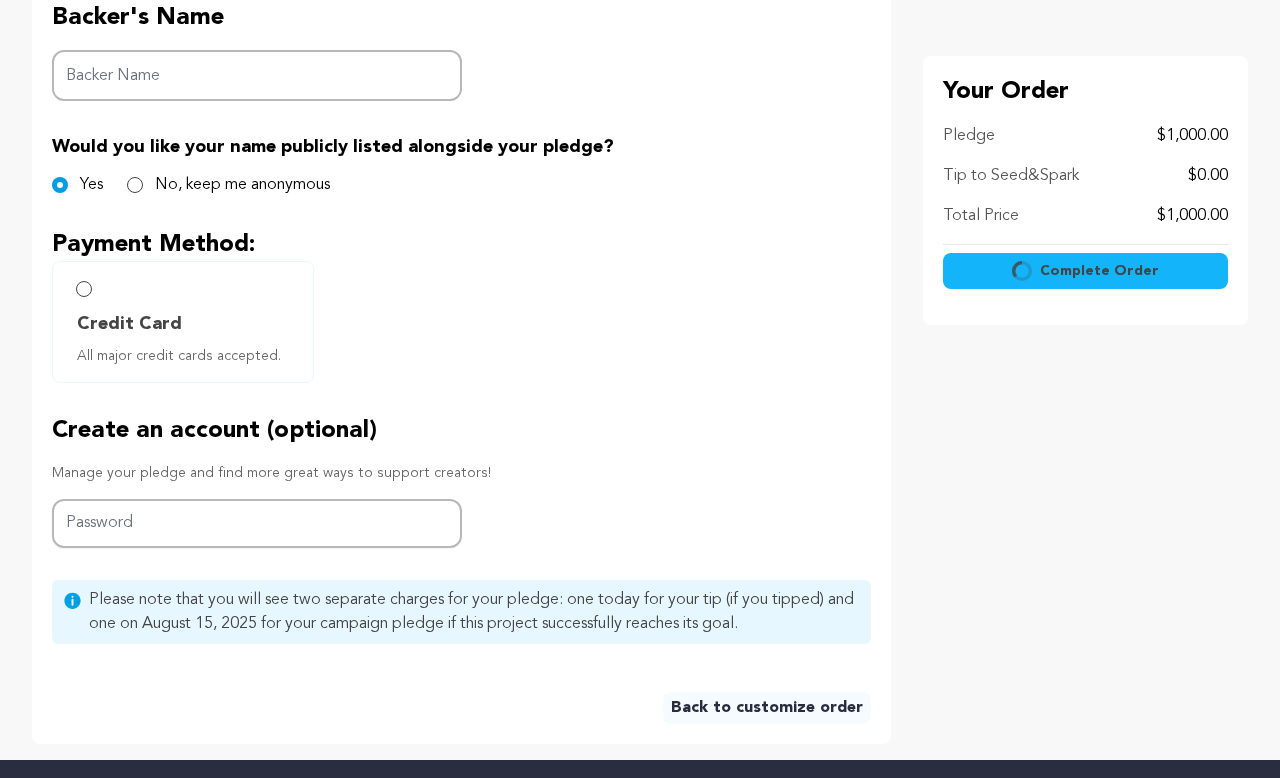 scroll, scrollTop: 442, scrollLeft: 0, axis: vertical 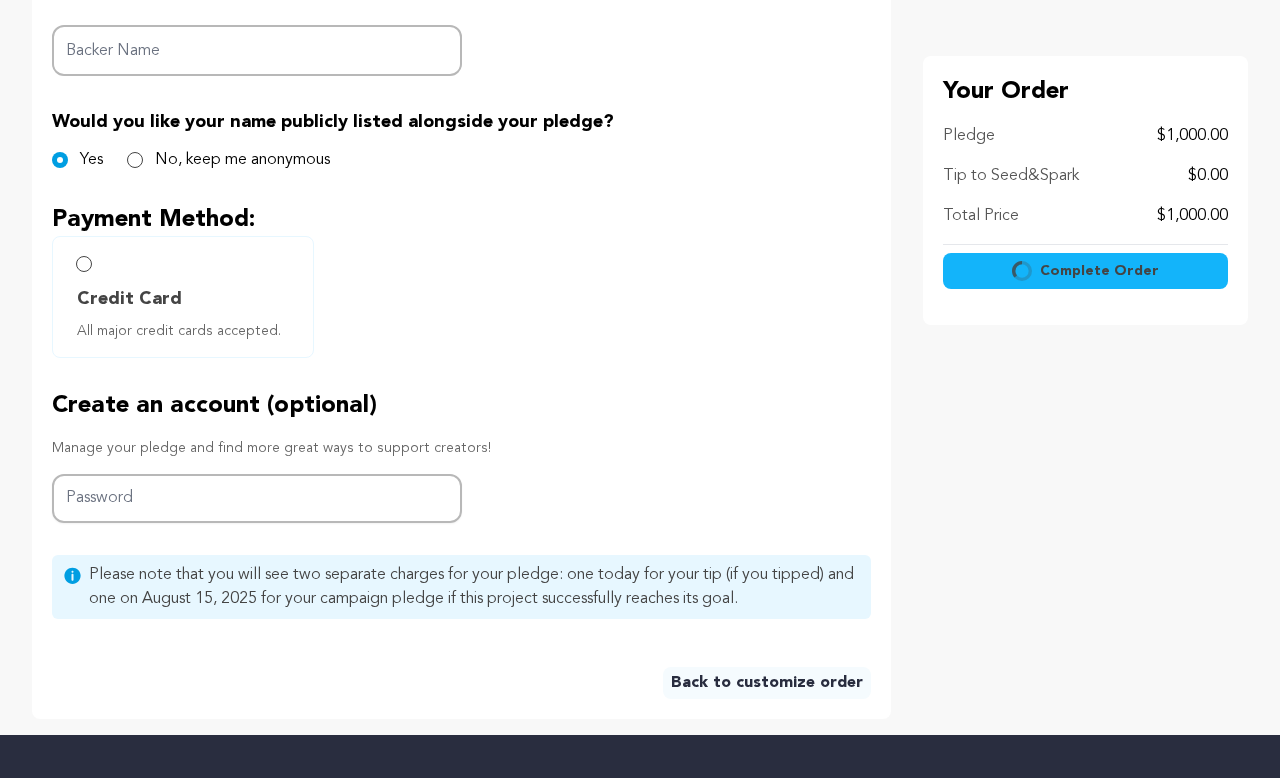 click on "Credit Card
All major credit cards accepted." at bounding box center (84, 264) 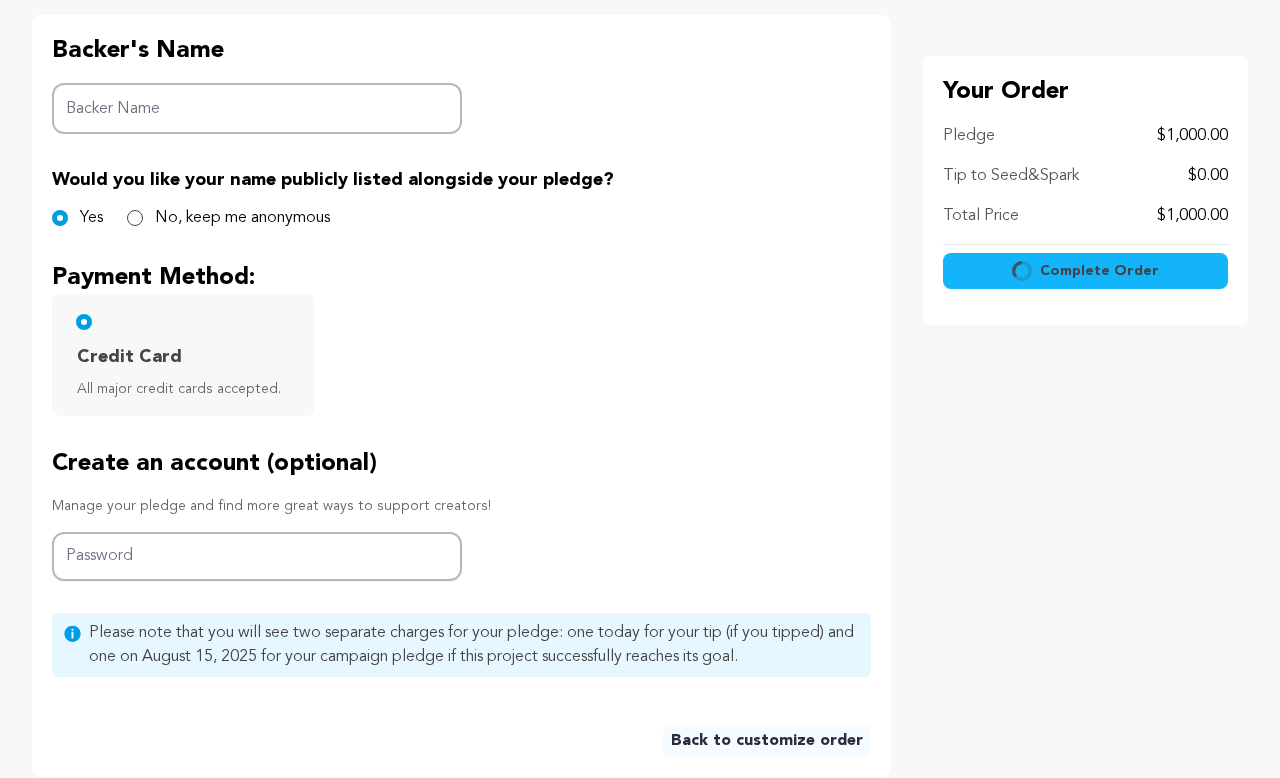 scroll, scrollTop: 381, scrollLeft: 0, axis: vertical 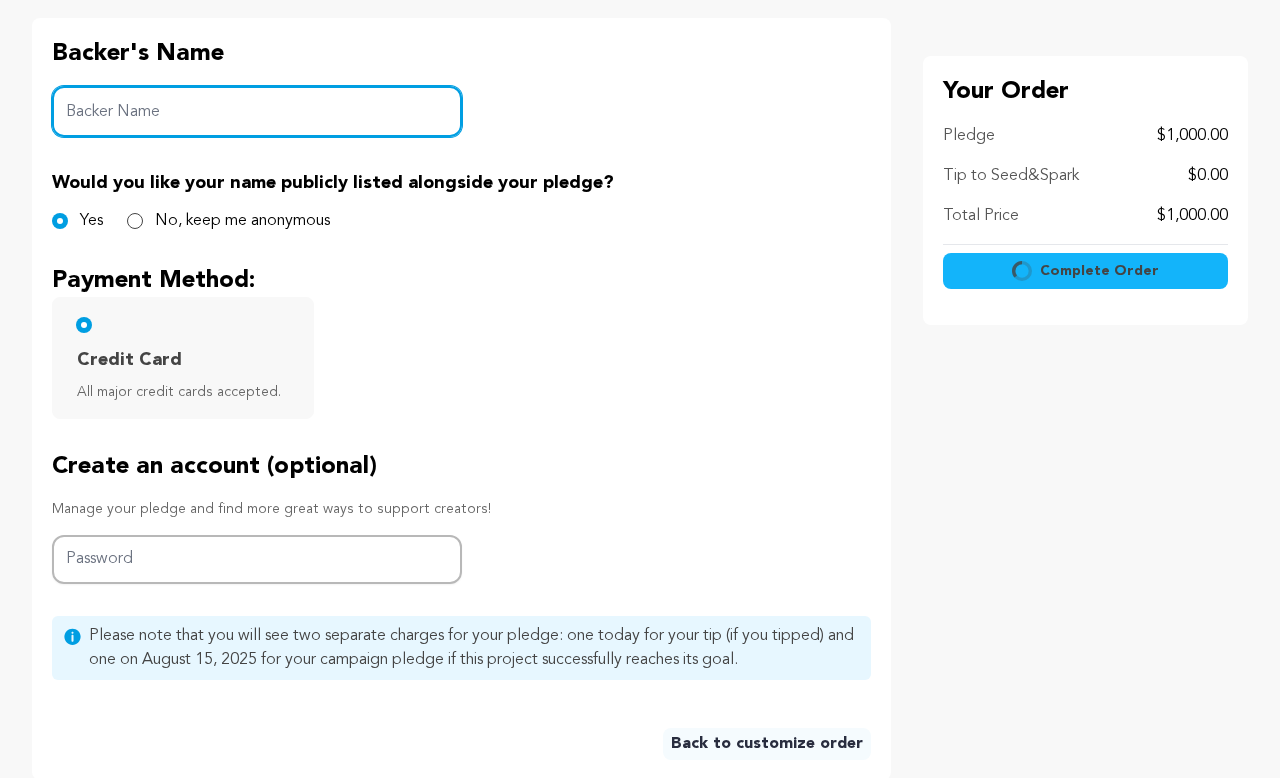 radio on "false" 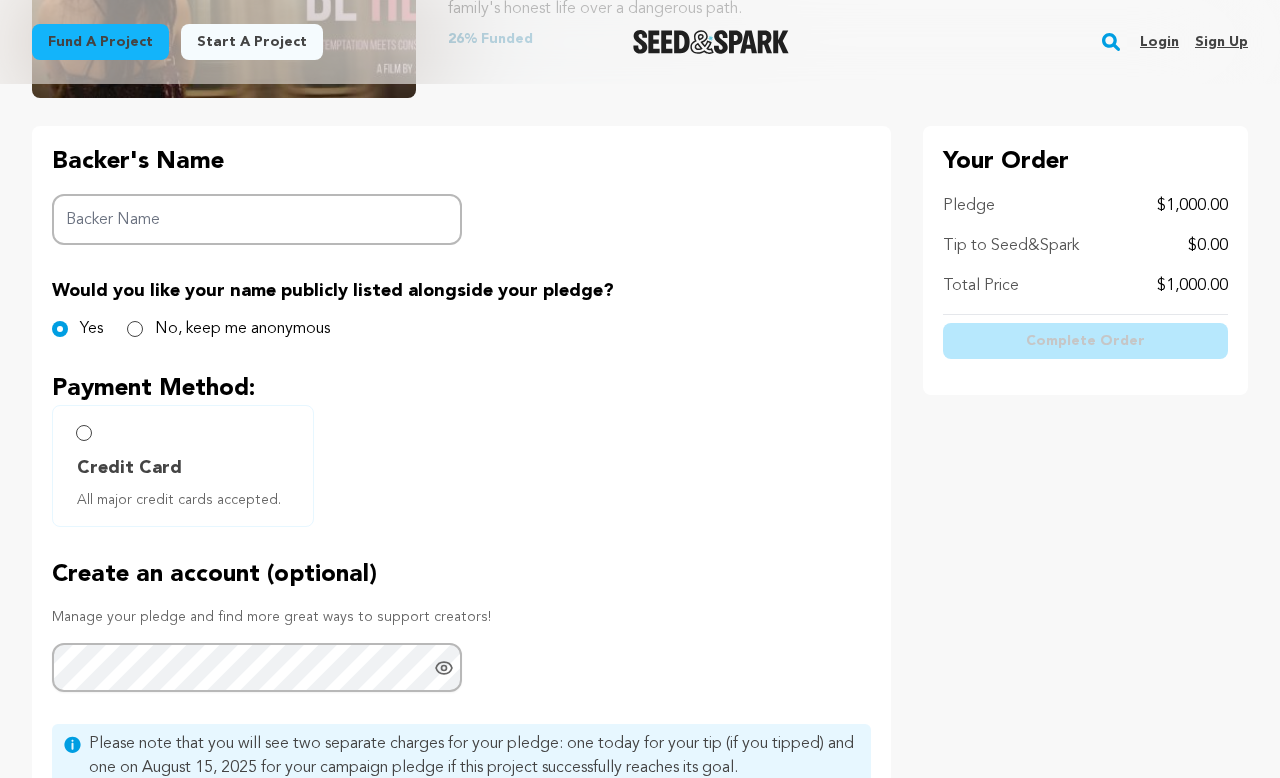 click on "Credit Card
All major credit cards accepted." at bounding box center (84, 433) 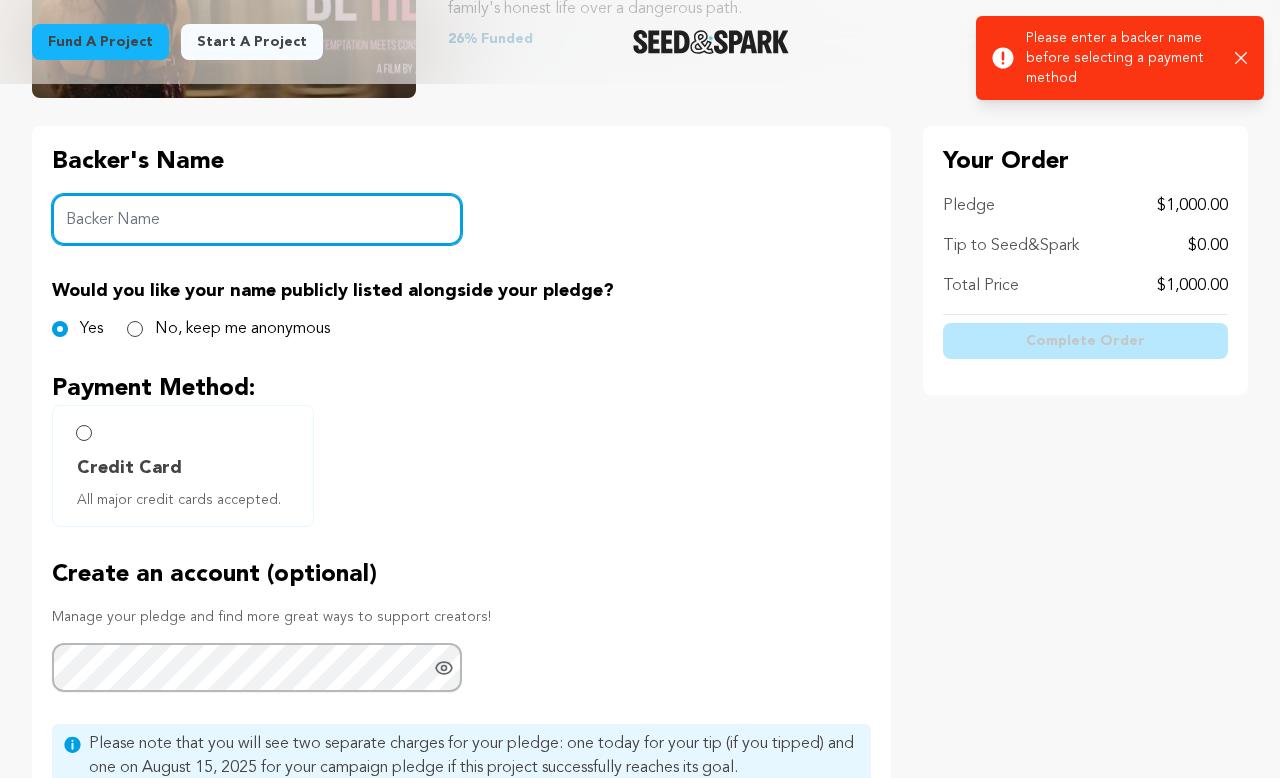 click on "Backer Name" at bounding box center (257, 219) 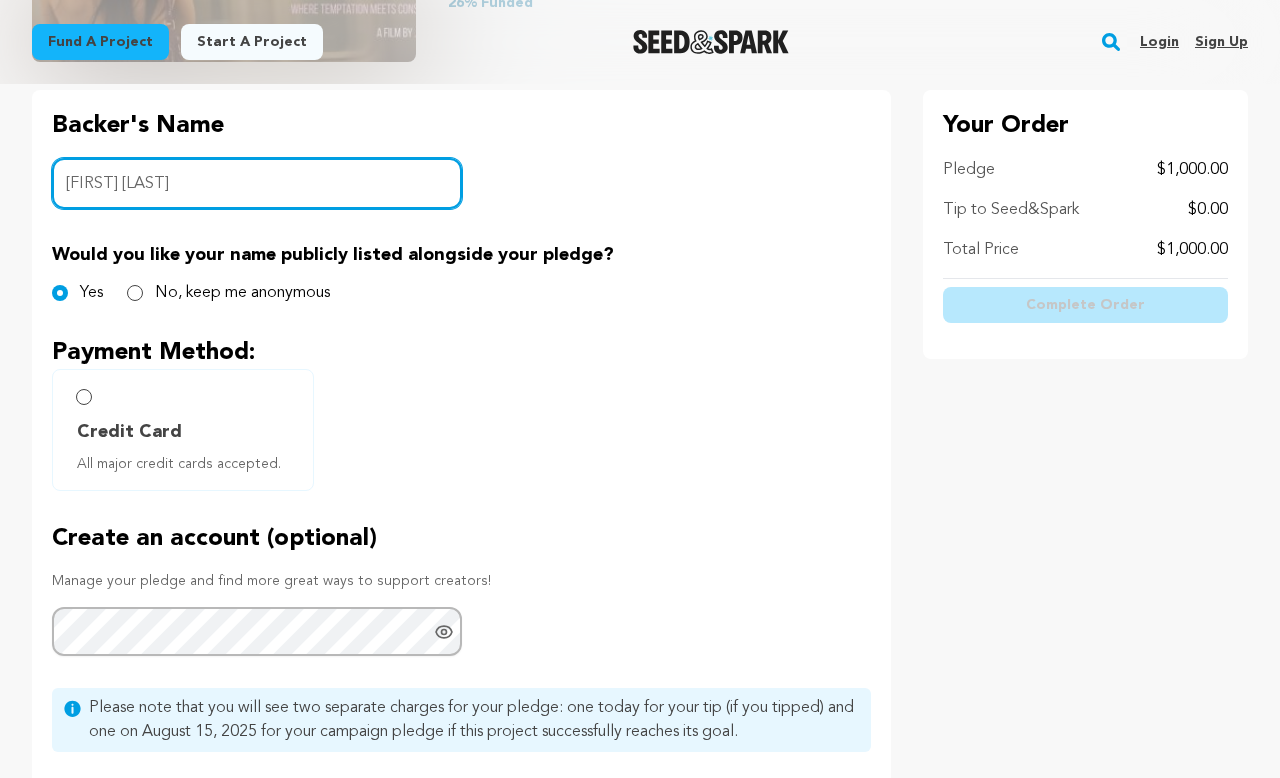 scroll, scrollTop: 729, scrollLeft: 0, axis: vertical 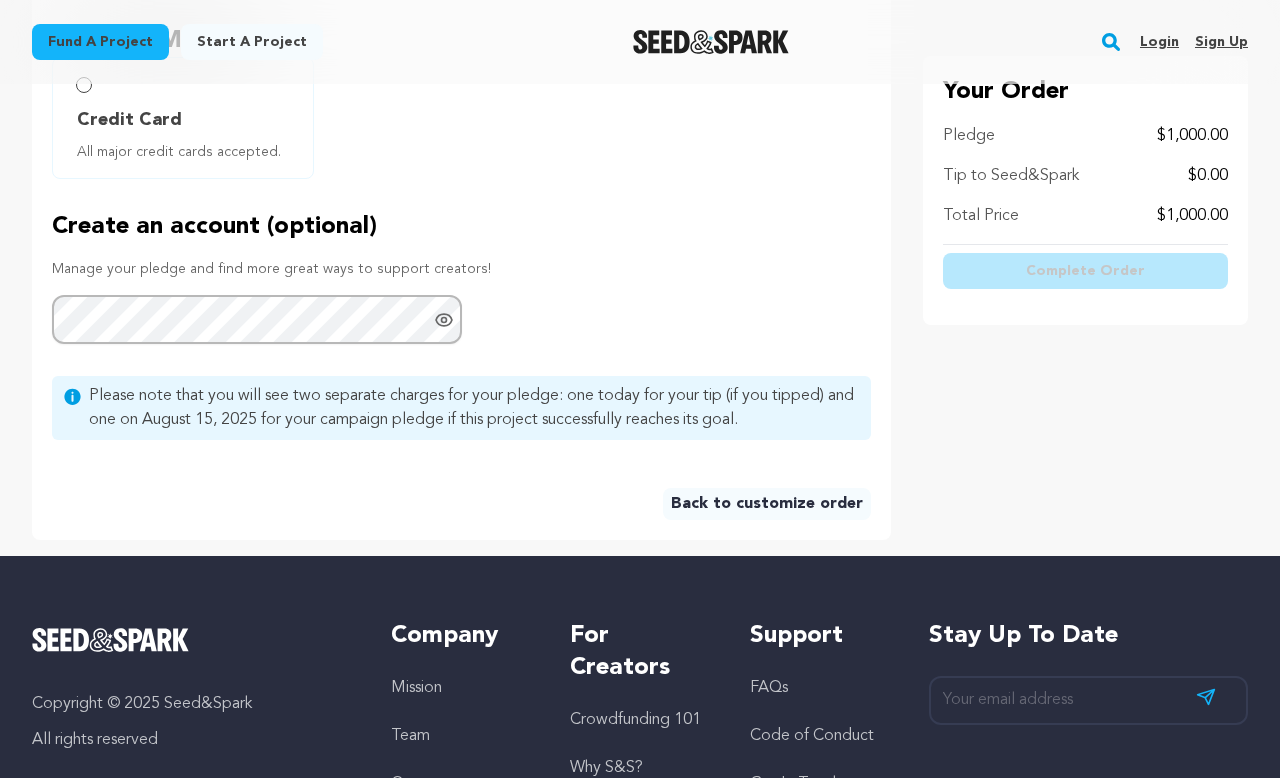 type on "Carene Raldiris" 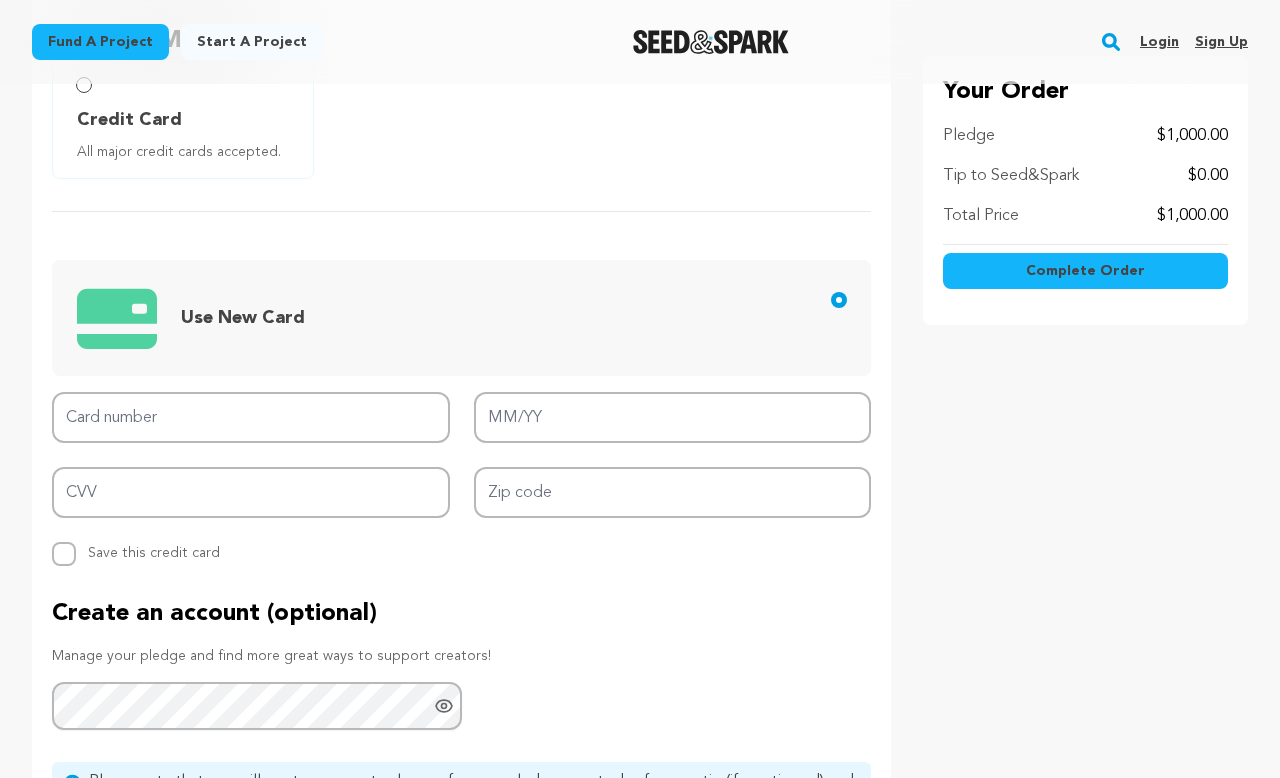 click on "Credit Card
All major credit cards accepted." at bounding box center (84, 85) 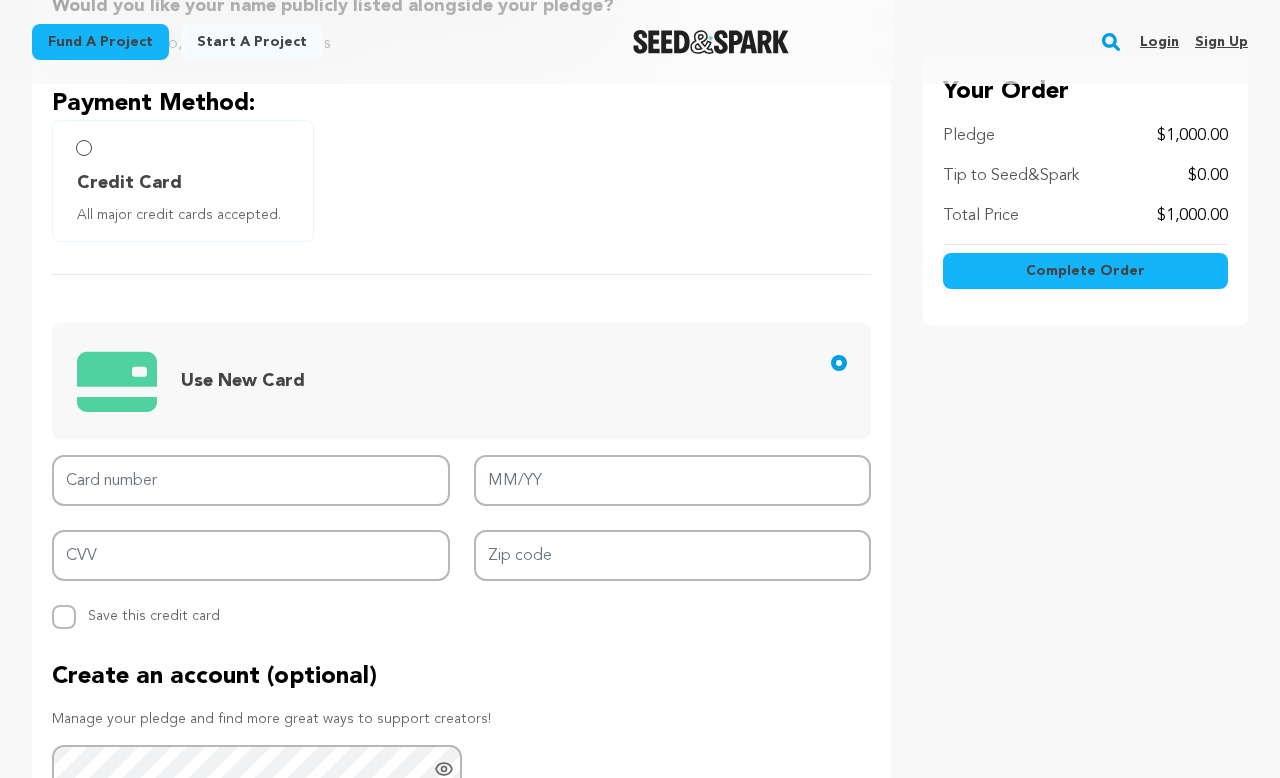 scroll, scrollTop: 733, scrollLeft: 0, axis: vertical 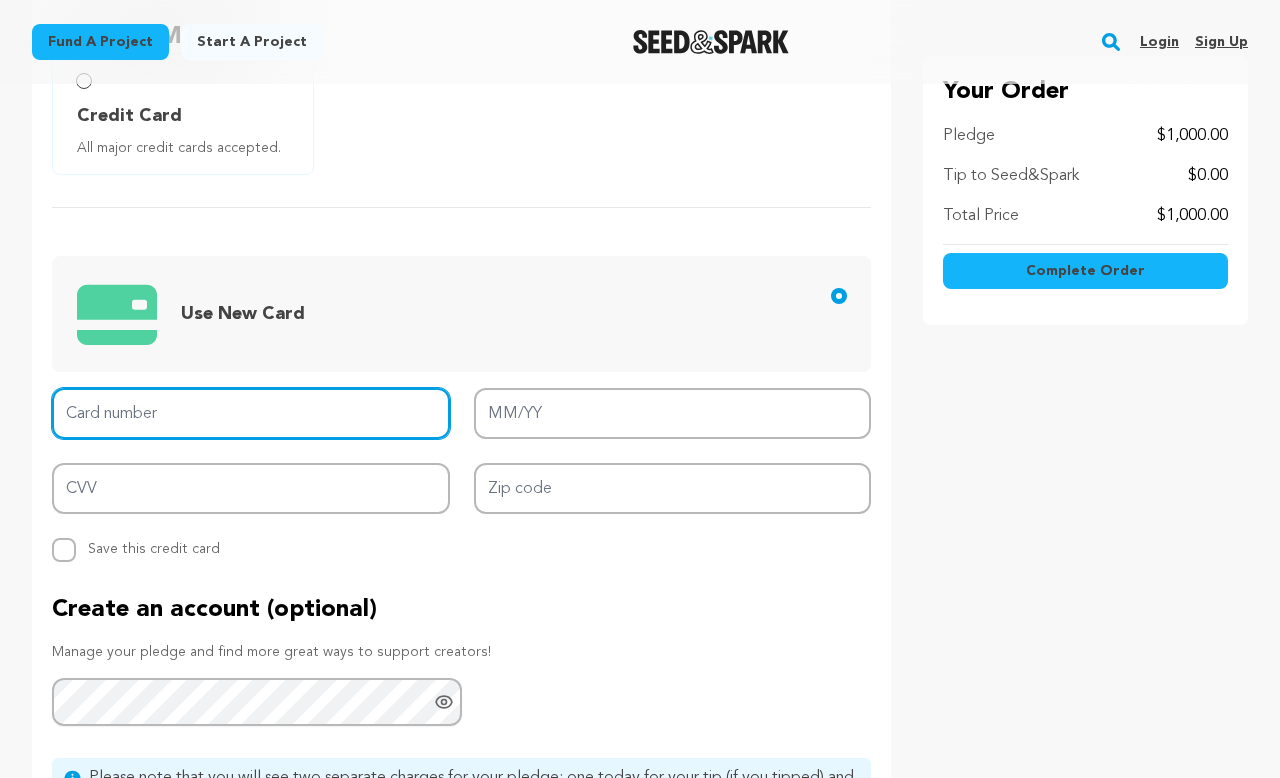 click on "Card number" at bounding box center (251, 413) 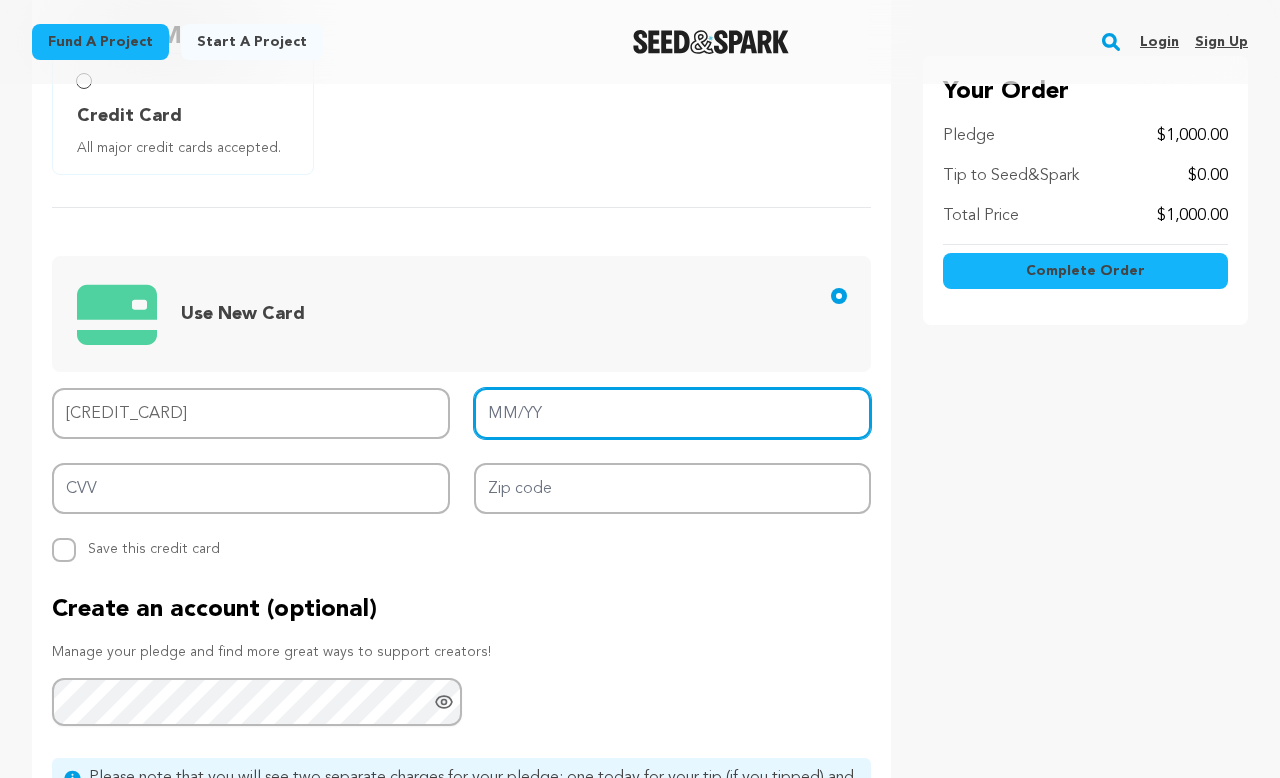 type on "3717 0212 1569 000" 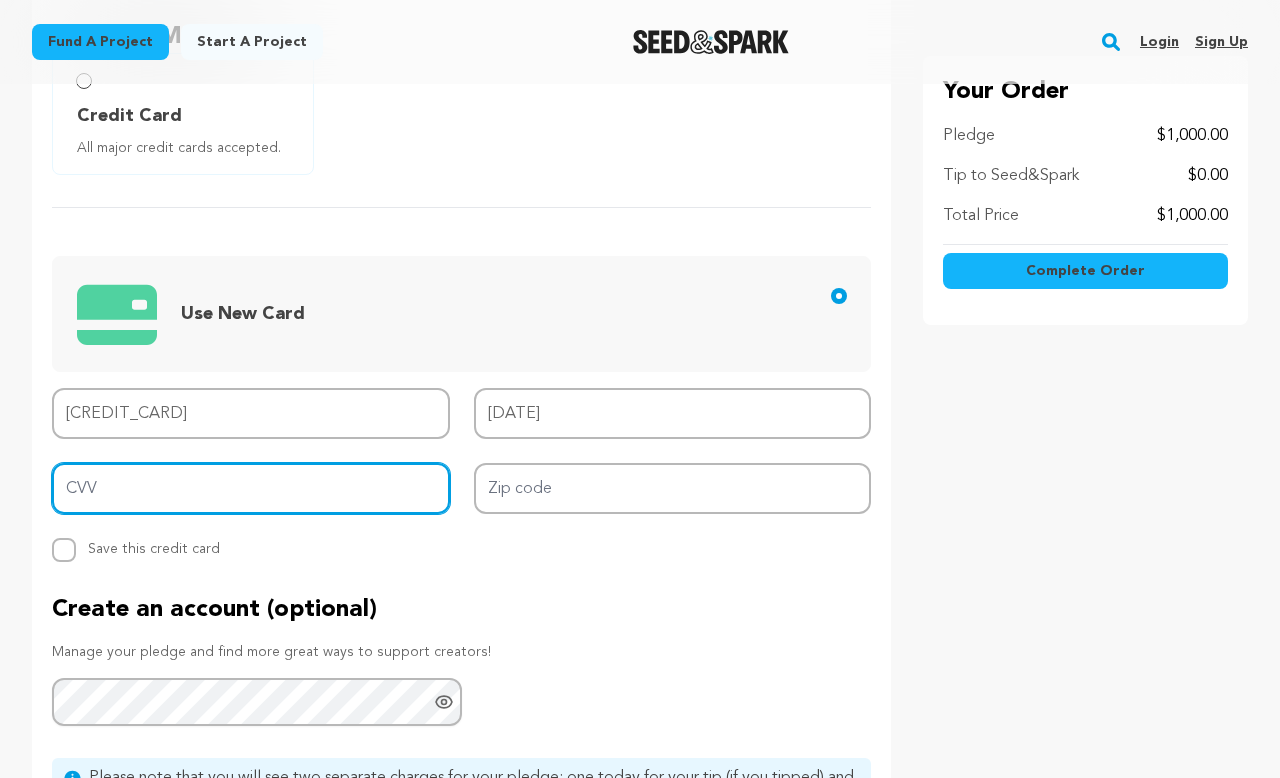 type on "4610" 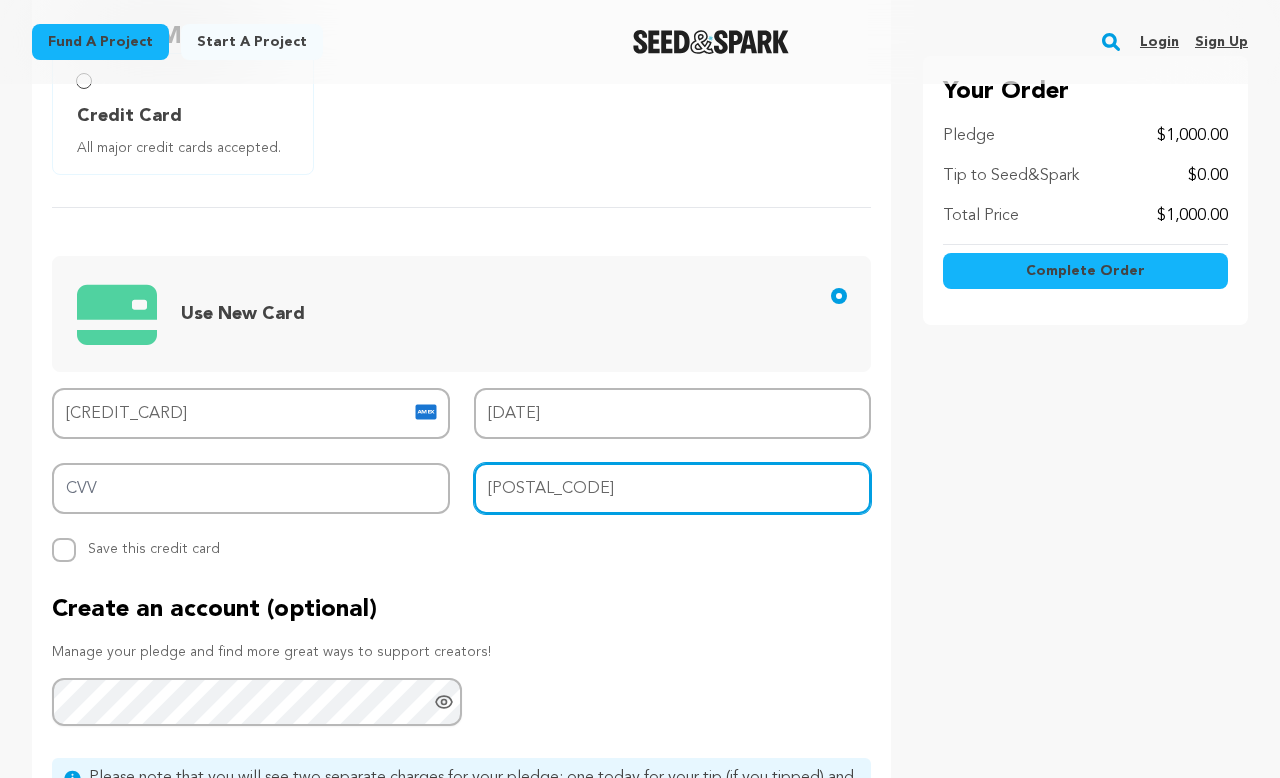 type on "33134" 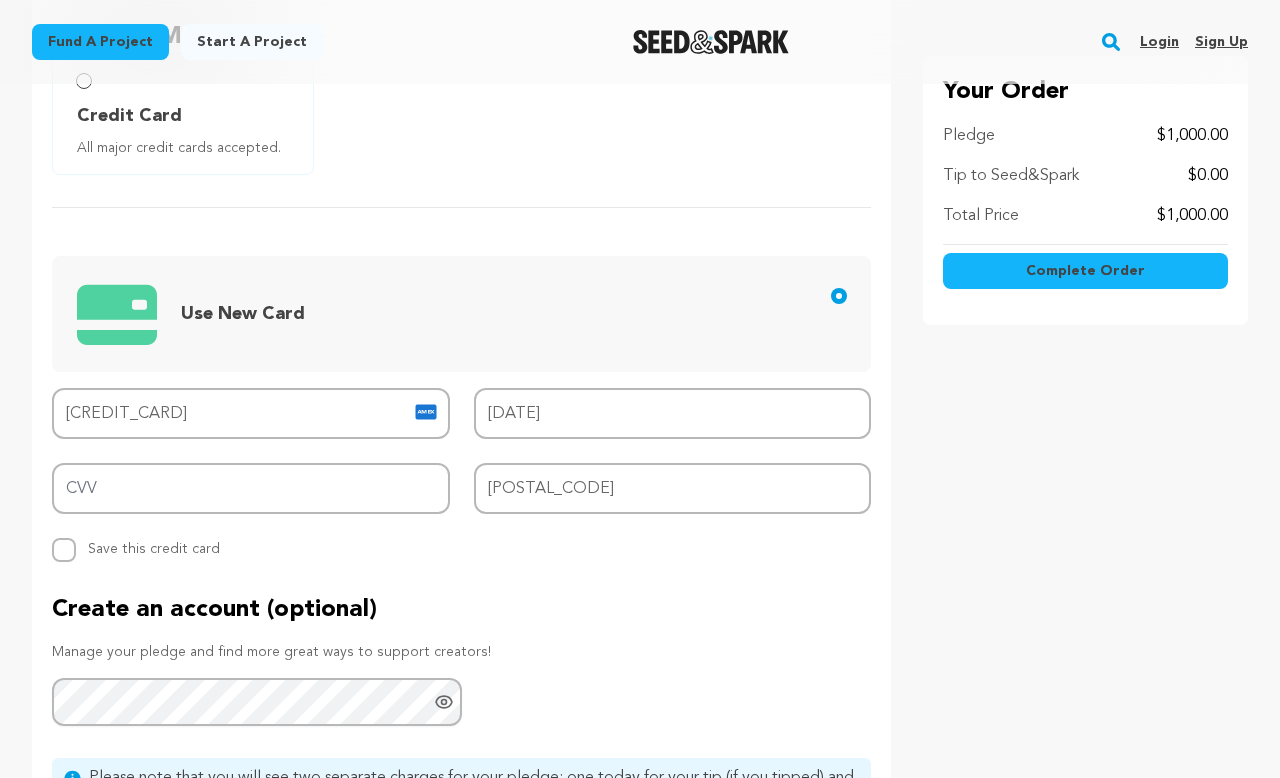 click on "Complete Order" at bounding box center (1085, 271) 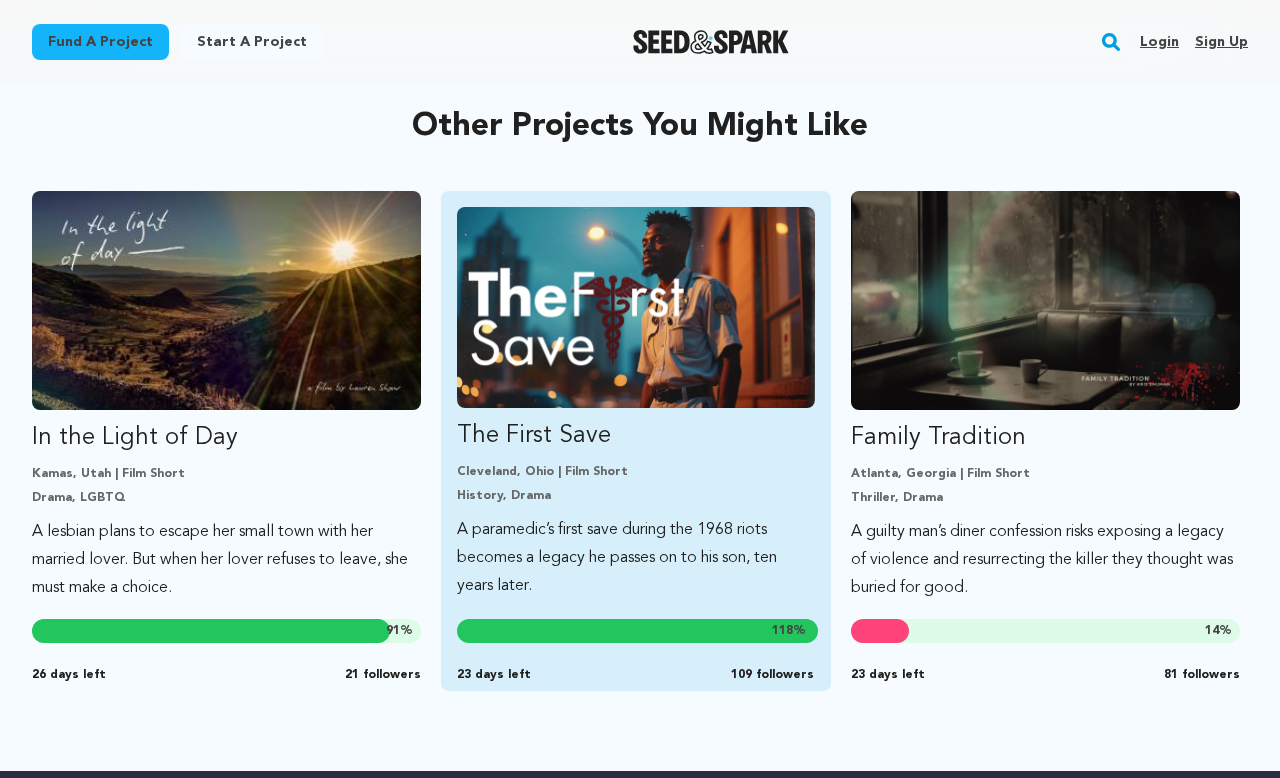 scroll, scrollTop: 990, scrollLeft: 0, axis: vertical 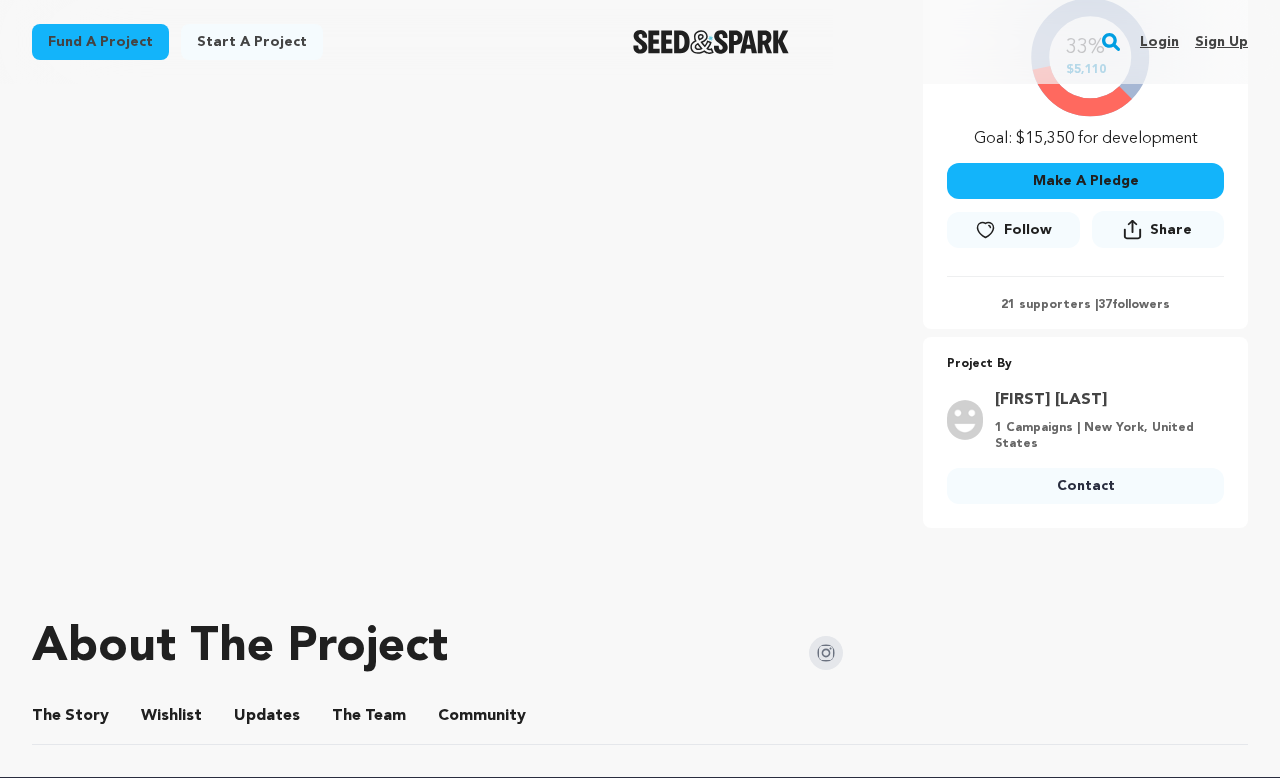 click on "21
supporters |  37
followers" at bounding box center [1085, 305] 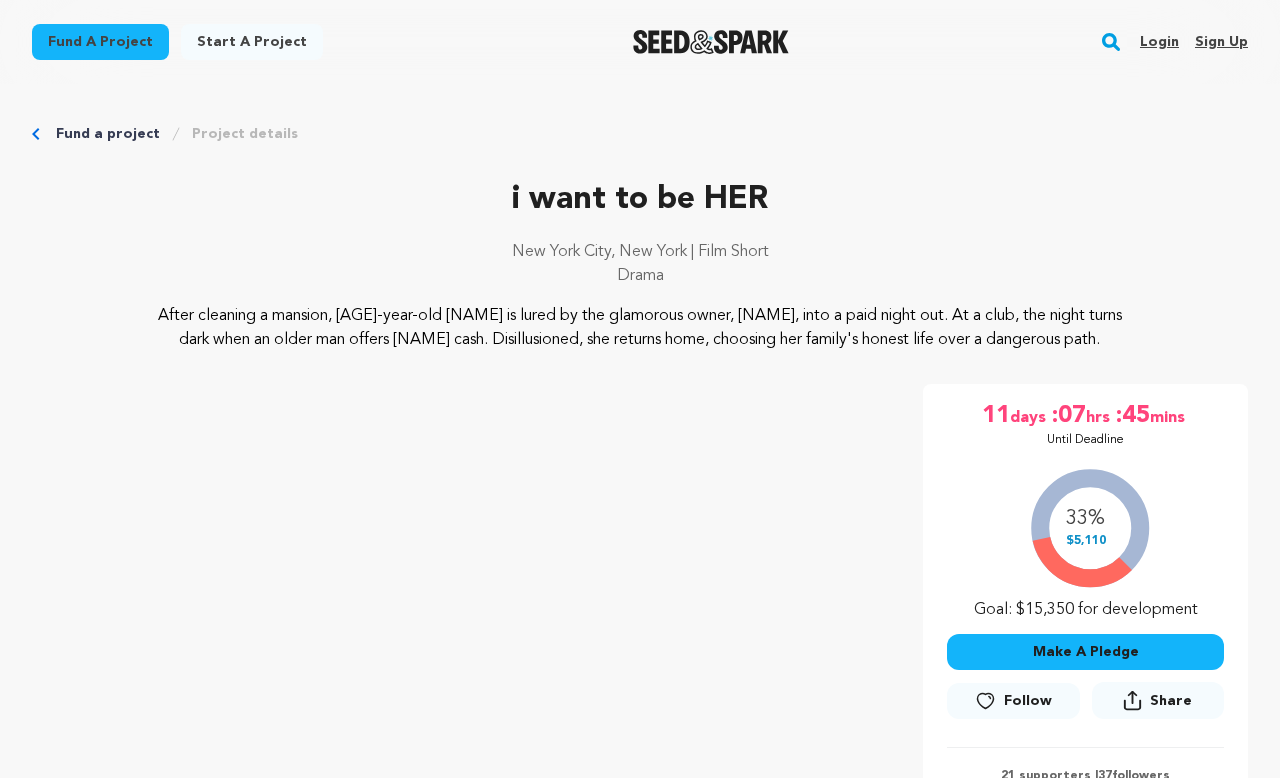 scroll, scrollTop: 0, scrollLeft: 0, axis: both 